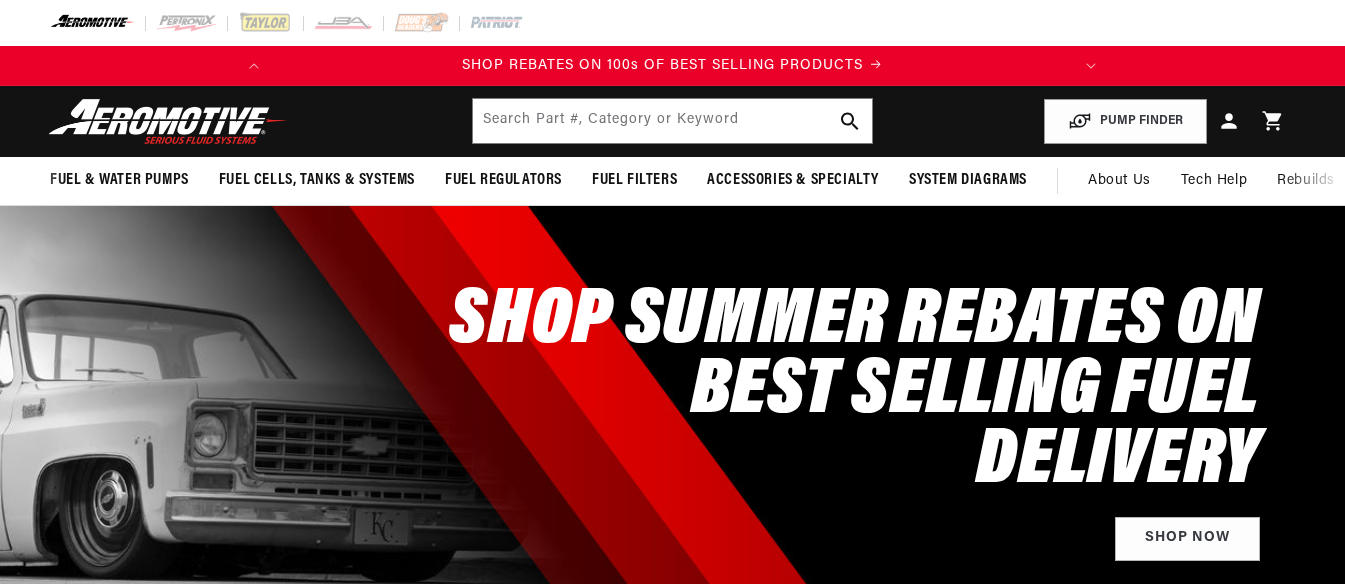 scroll, scrollTop: 0, scrollLeft: 0, axis: both 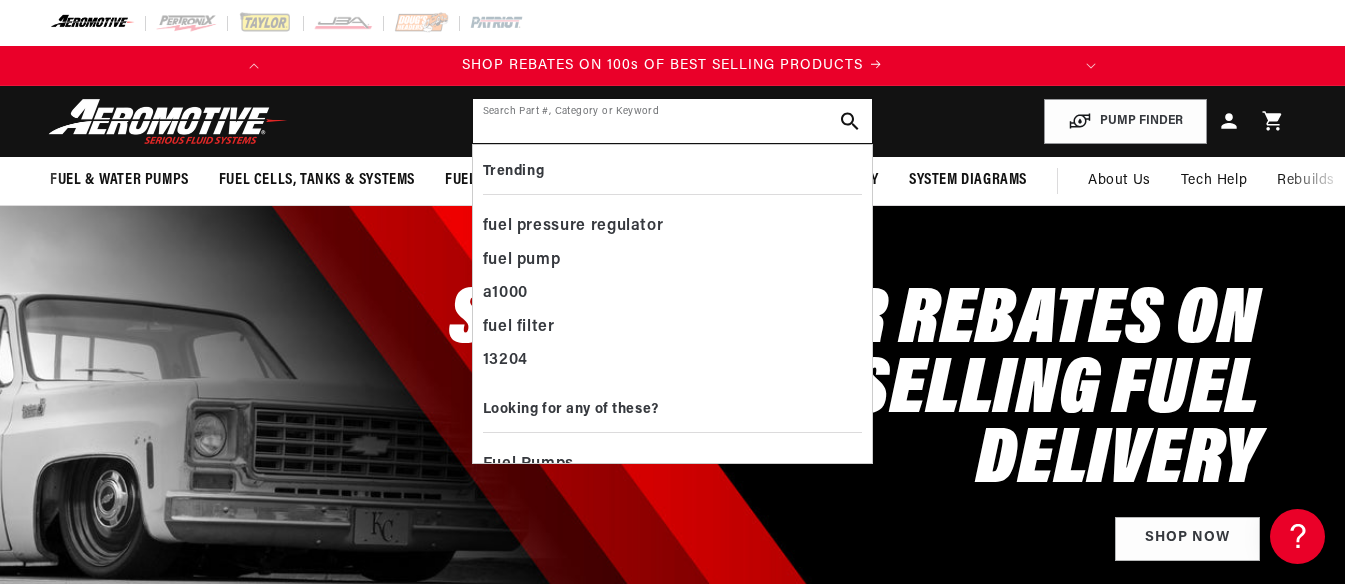 paste on "AEI-19139" 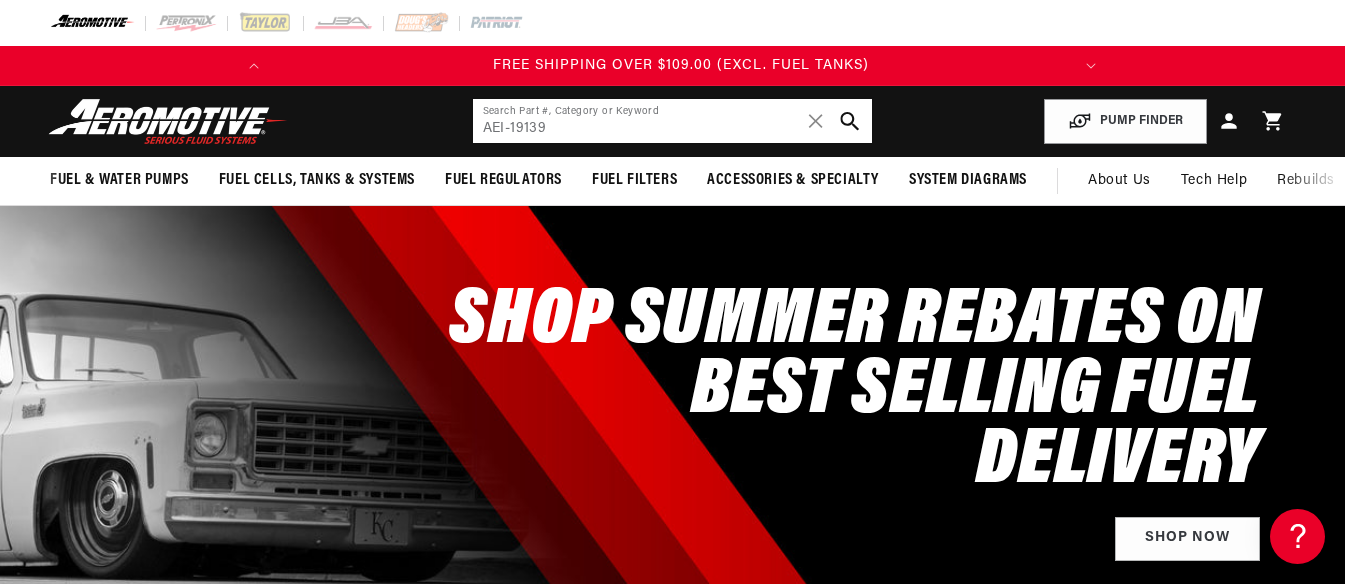 scroll, scrollTop: 0, scrollLeft: 791, axis: horizontal 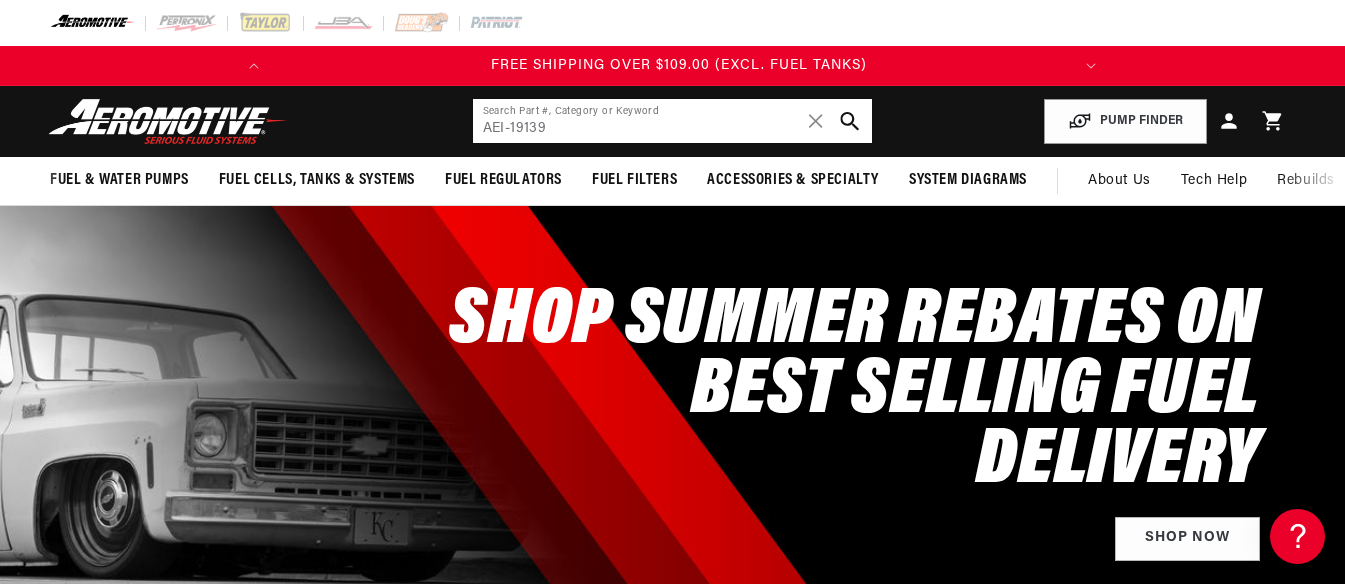 type on "AEI-19139" 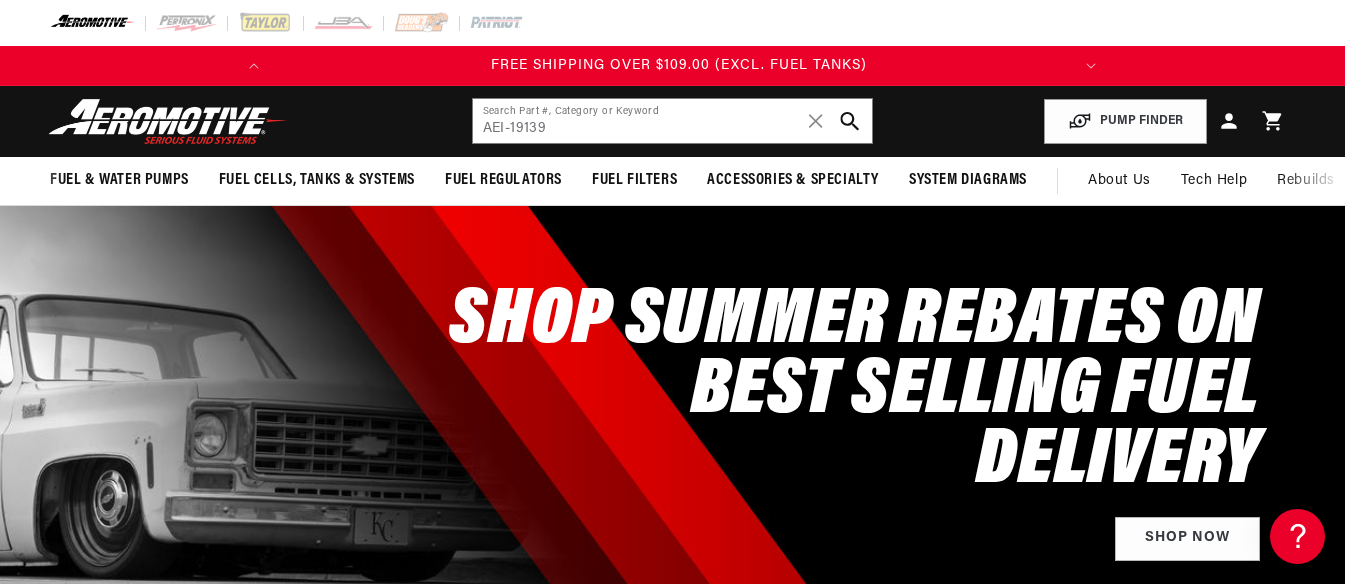 click 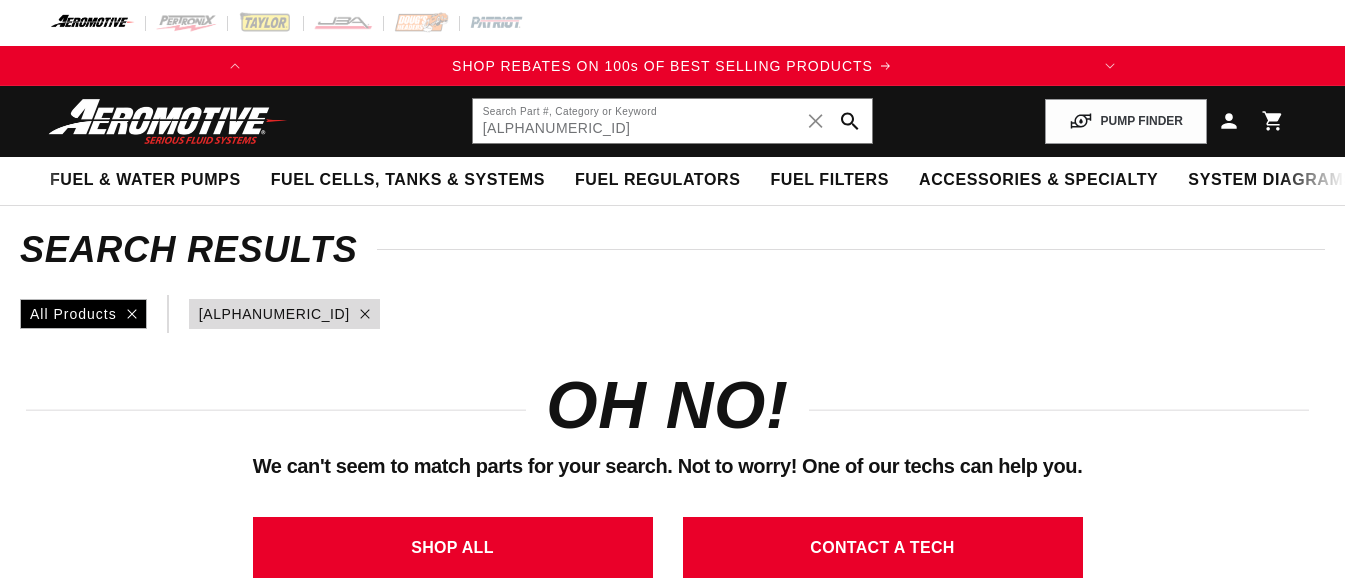 scroll, scrollTop: 0, scrollLeft: 0, axis: both 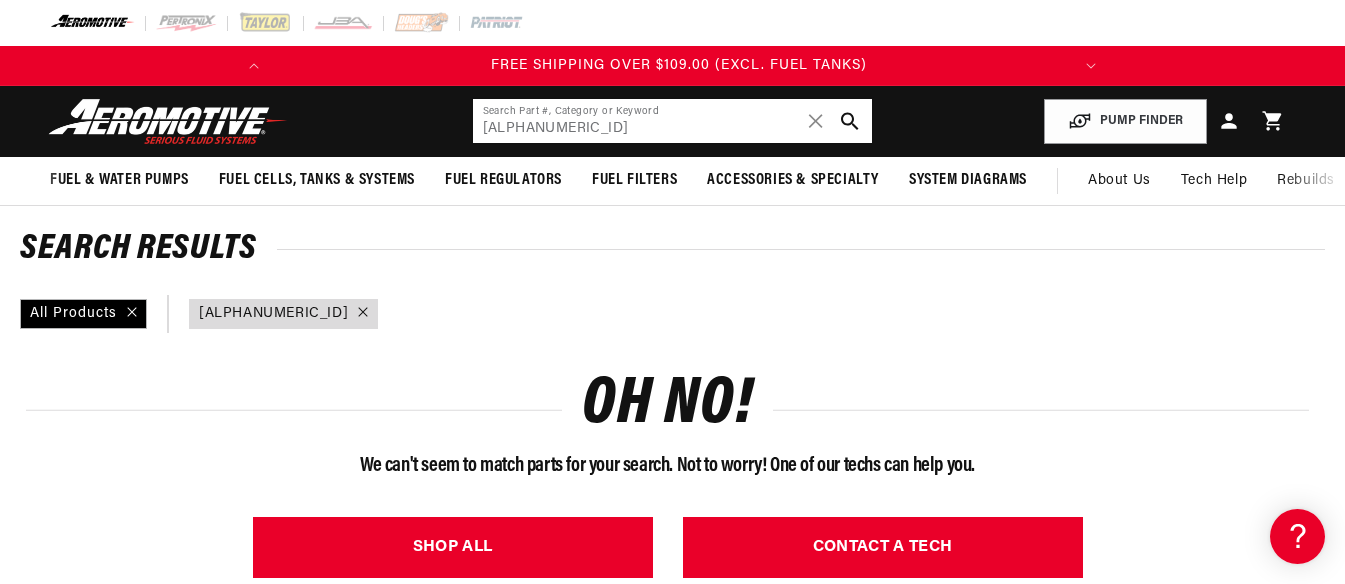click on "AEI-19139" 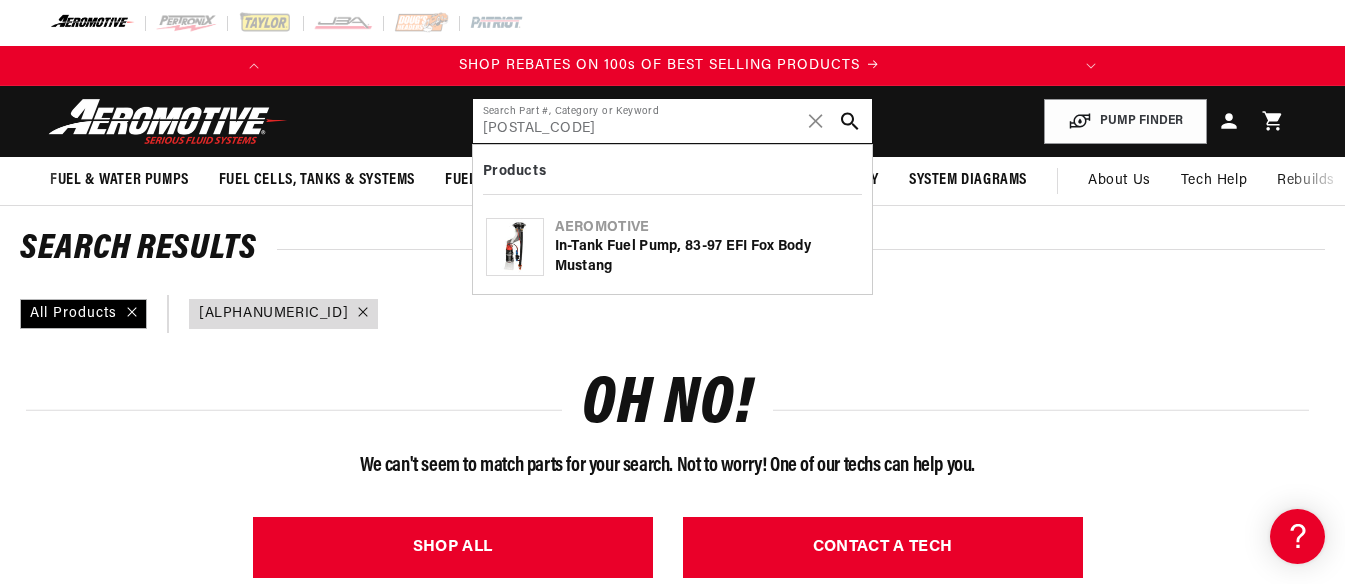 scroll, scrollTop: 0, scrollLeft: 0, axis: both 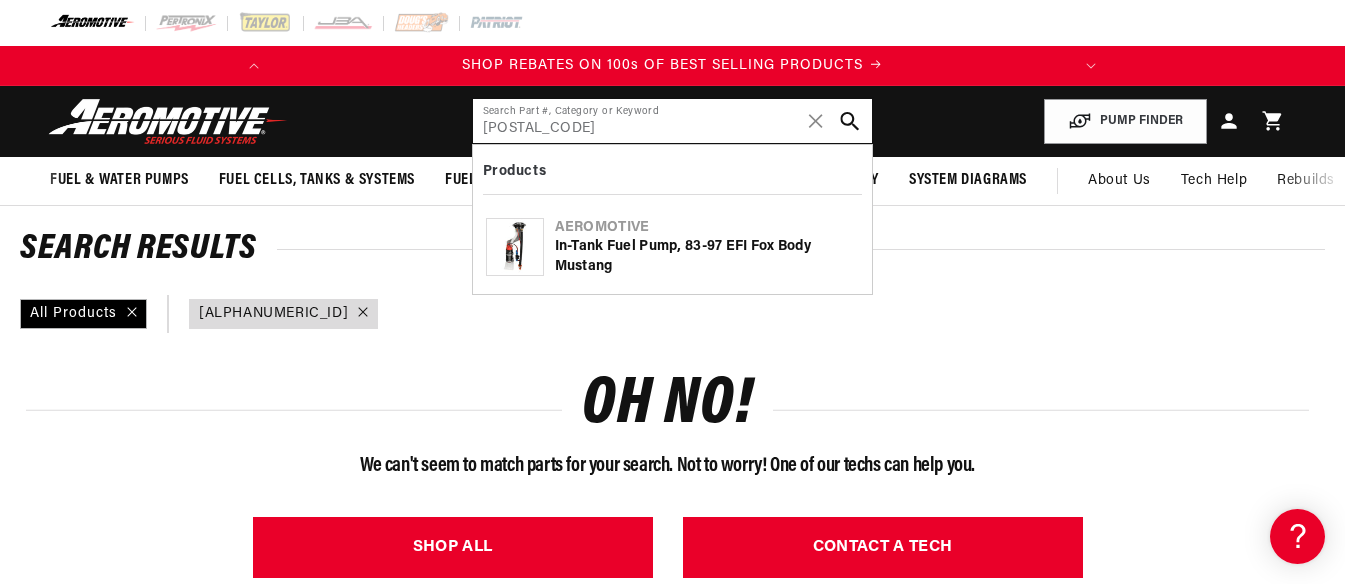 type on "19139" 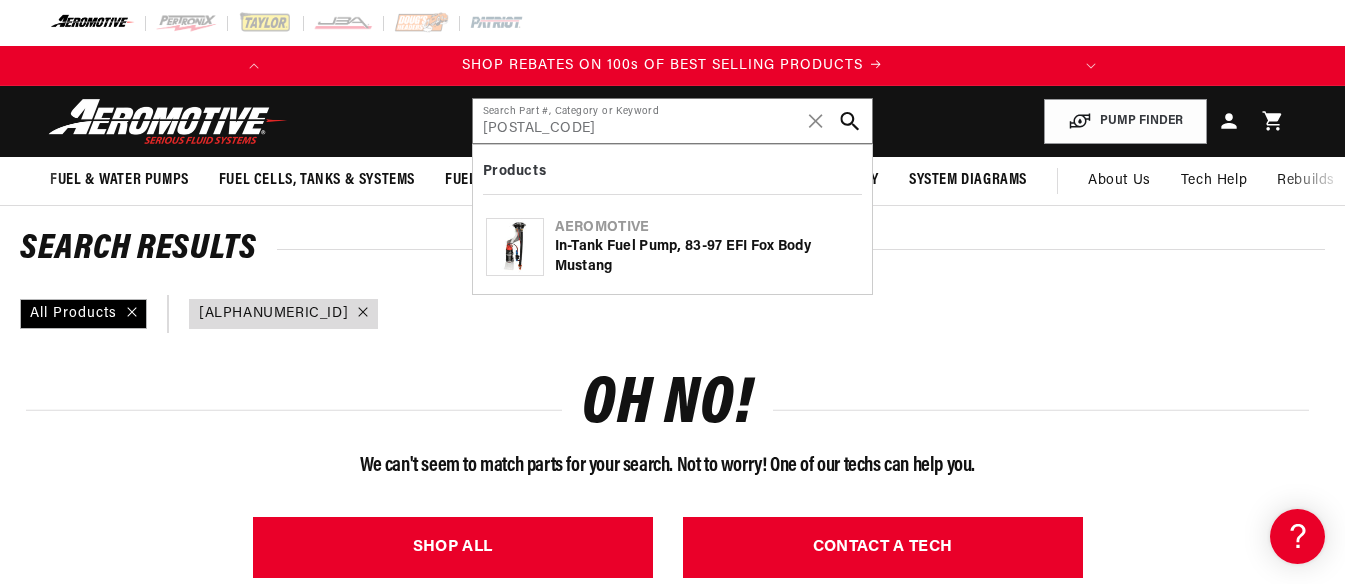 click 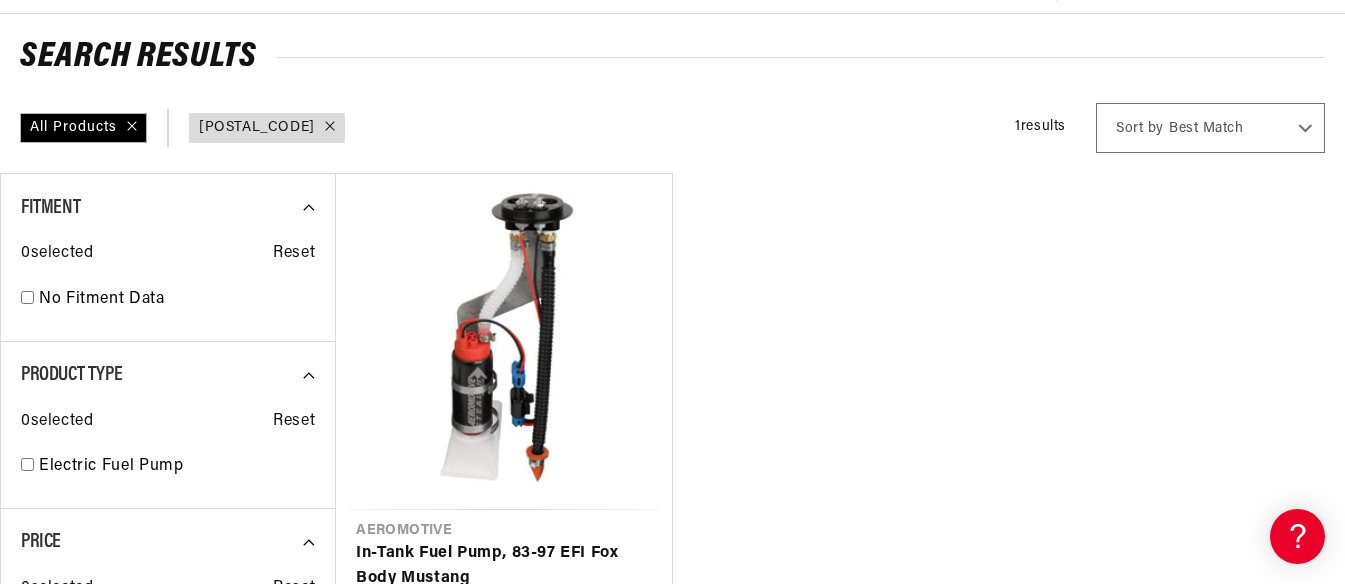 scroll, scrollTop: 200, scrollLeft: 0, axis: vertical 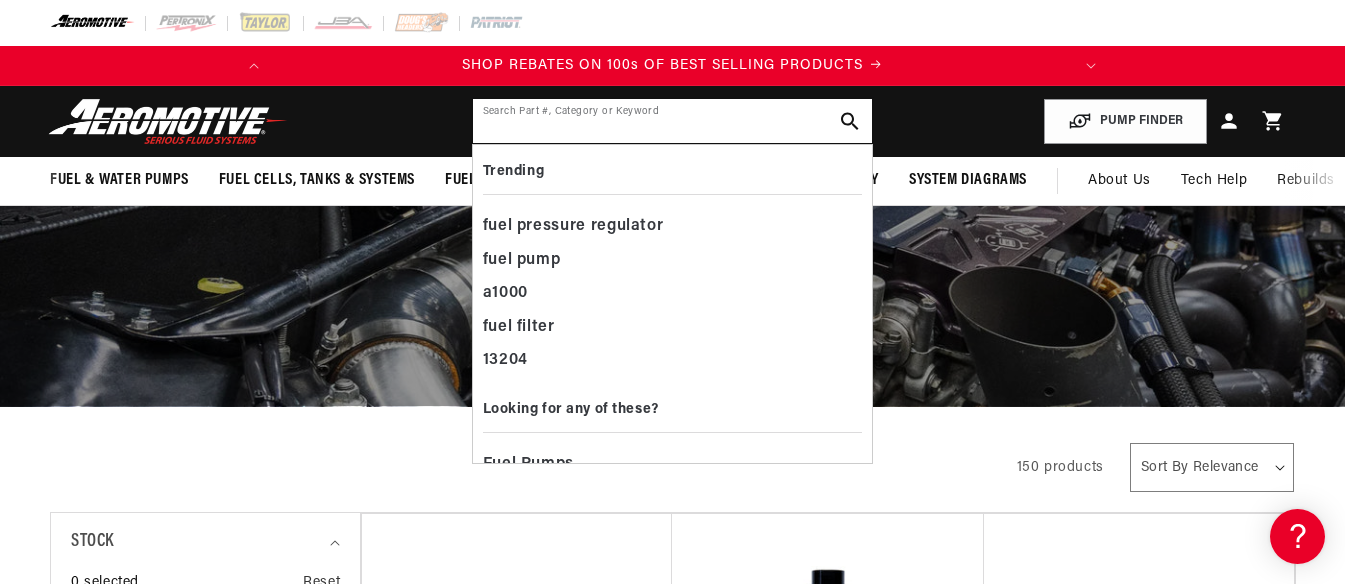 paste on "19140" 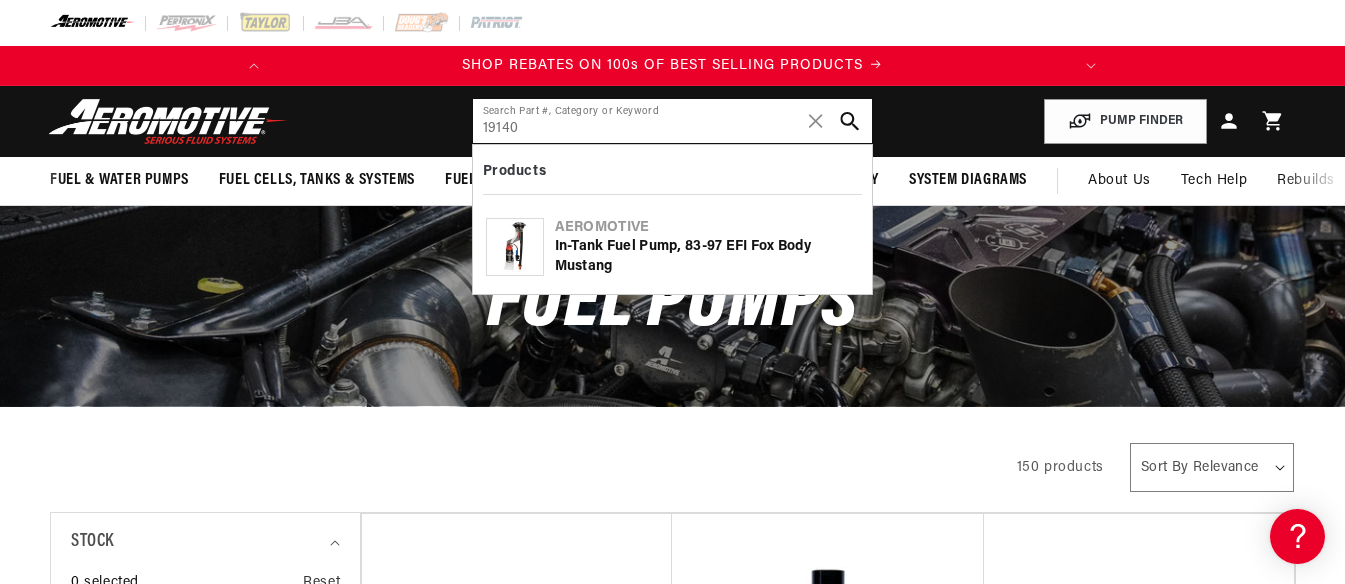 type on "19140" 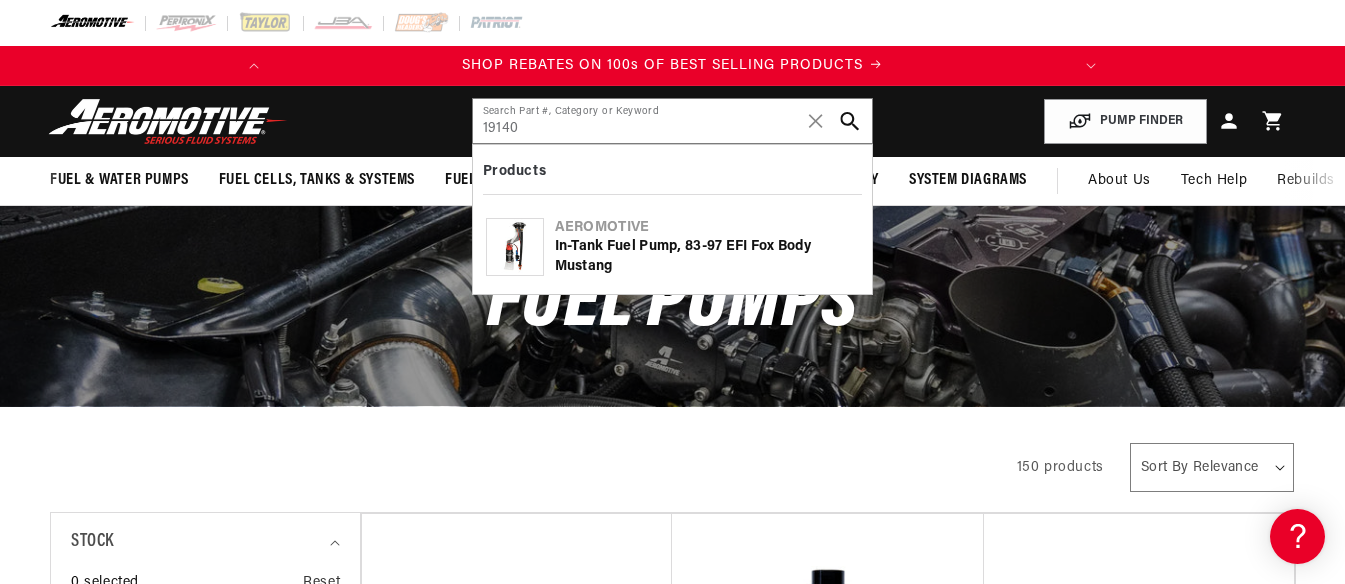 click 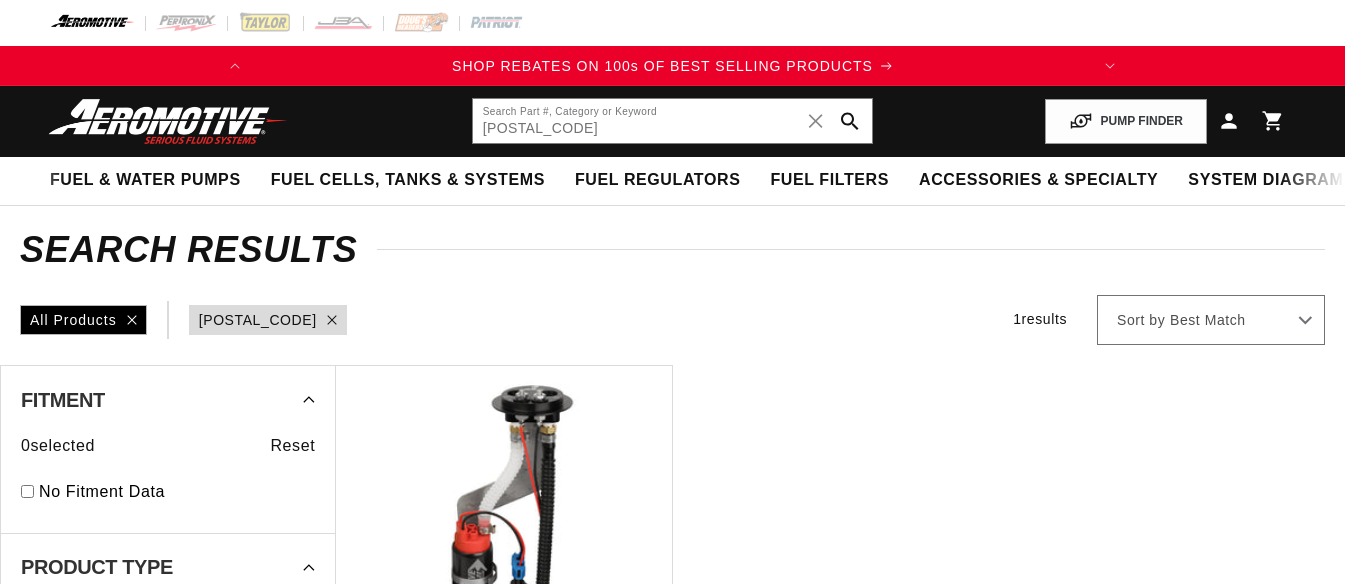 scroll, scrollTop: 0, scrollLeft: 0, axis: both 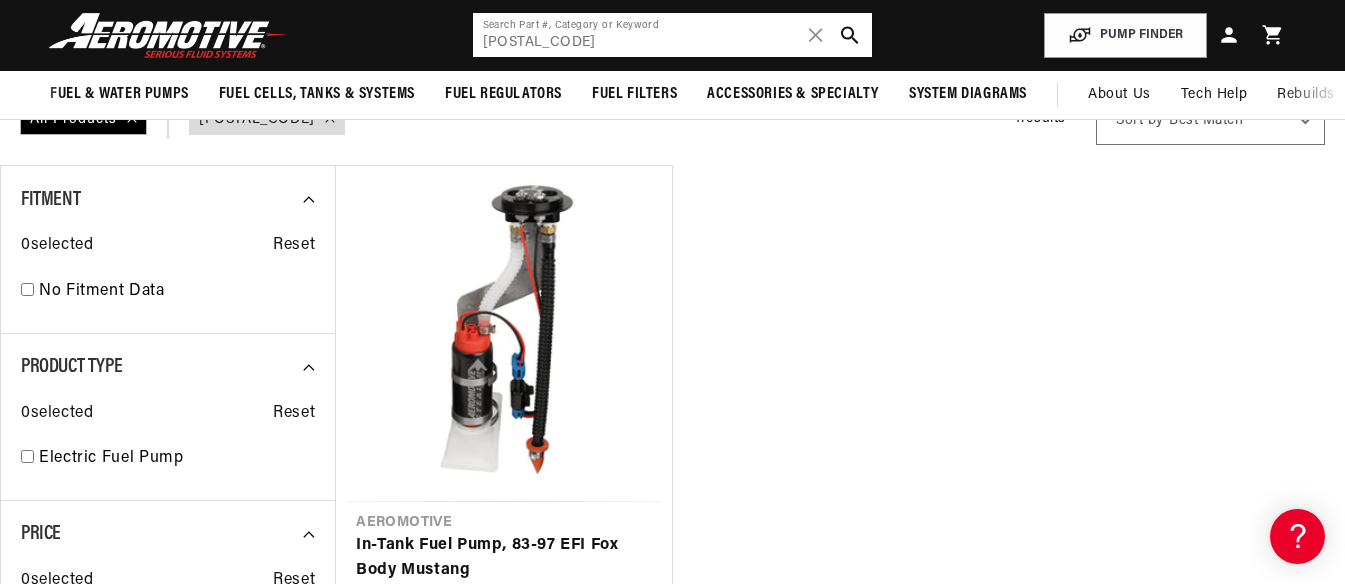 drag, startPoint x: 501, startPoint y: 41, endPoint x: 564, endPoint y: 45, distance: 63.126858 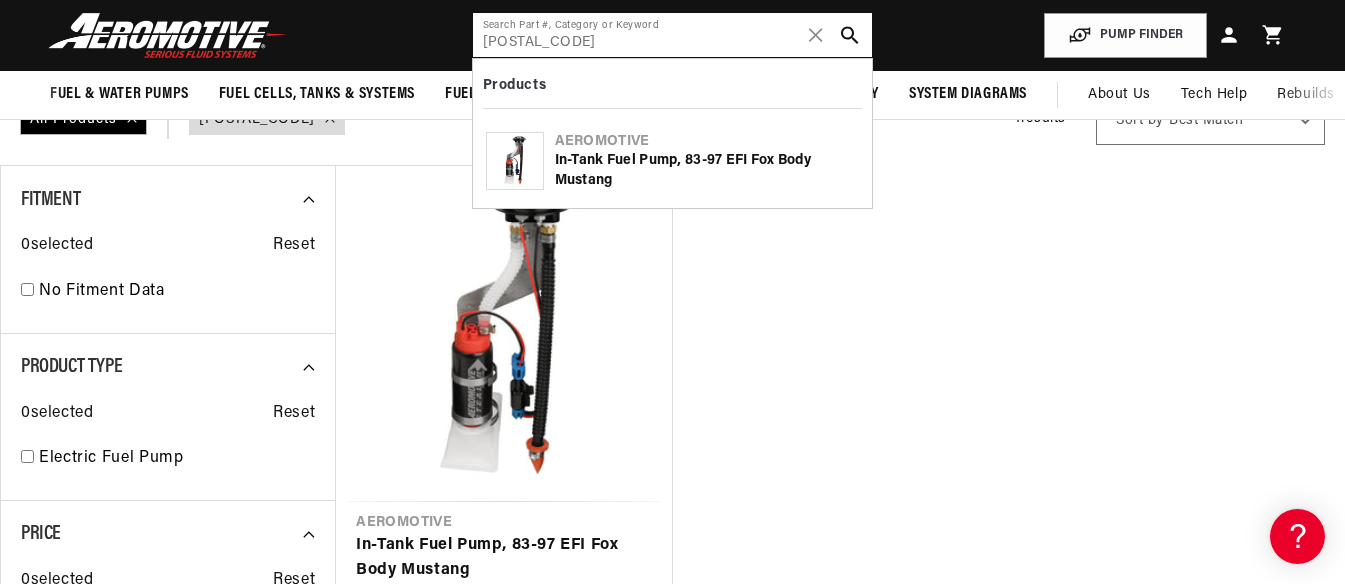 scroll, scrollTop: 0, scrollLeft: 791, axis: horizontal 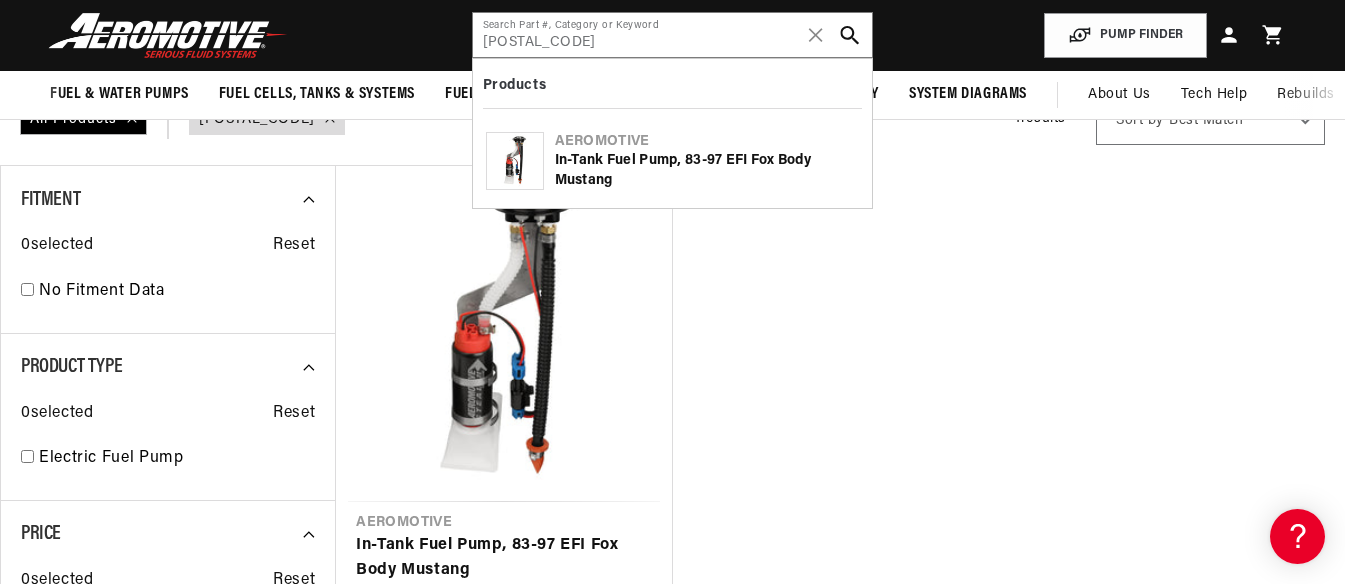 click 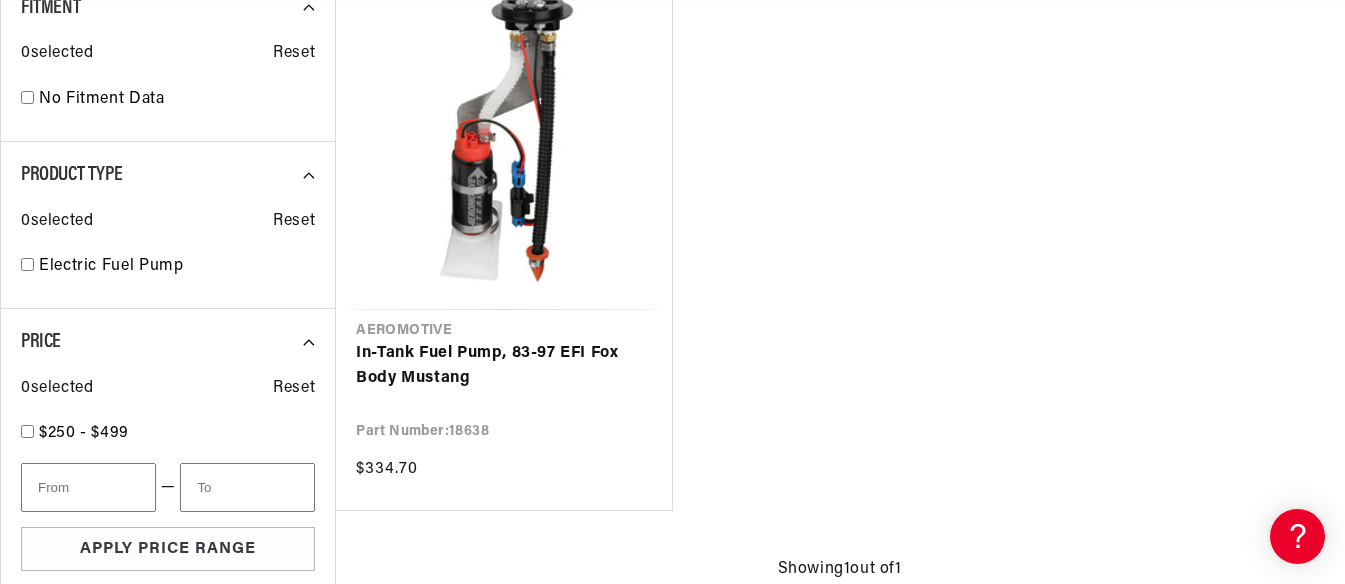 scroll, scrollTop: 400, scrollLeft: 0, axis: vertical 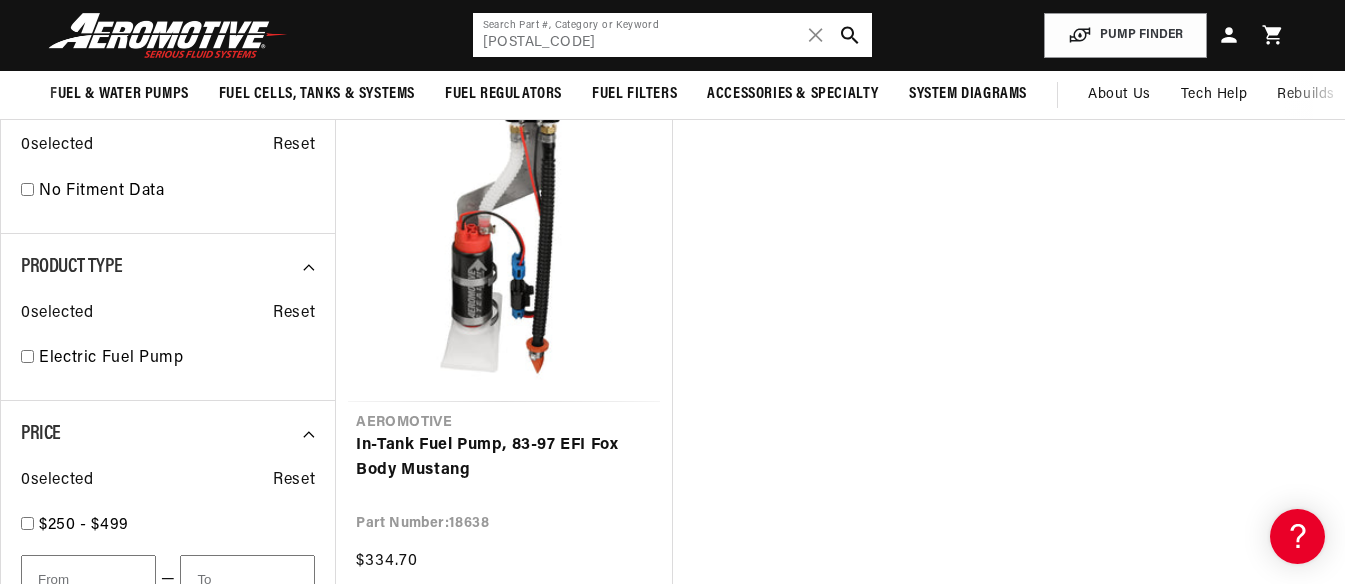 drag, startPoint x: 505, startPoint y: 39, endPoint x: 540, endPoint y: 43, distance: 35.22783 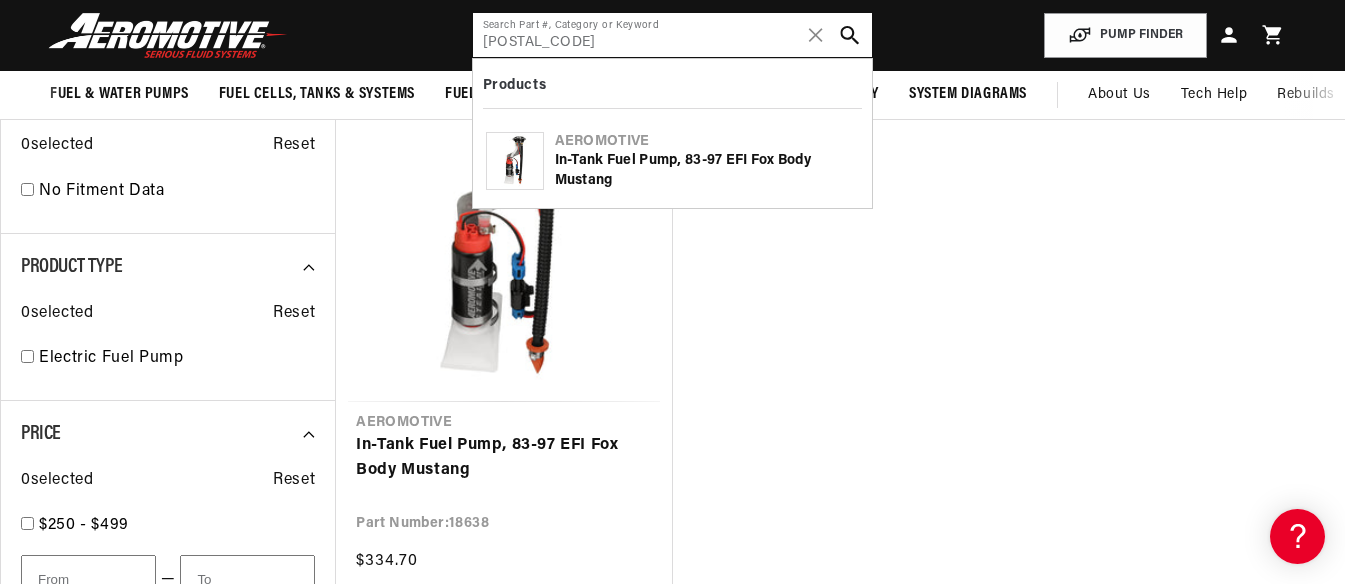type on "19140" 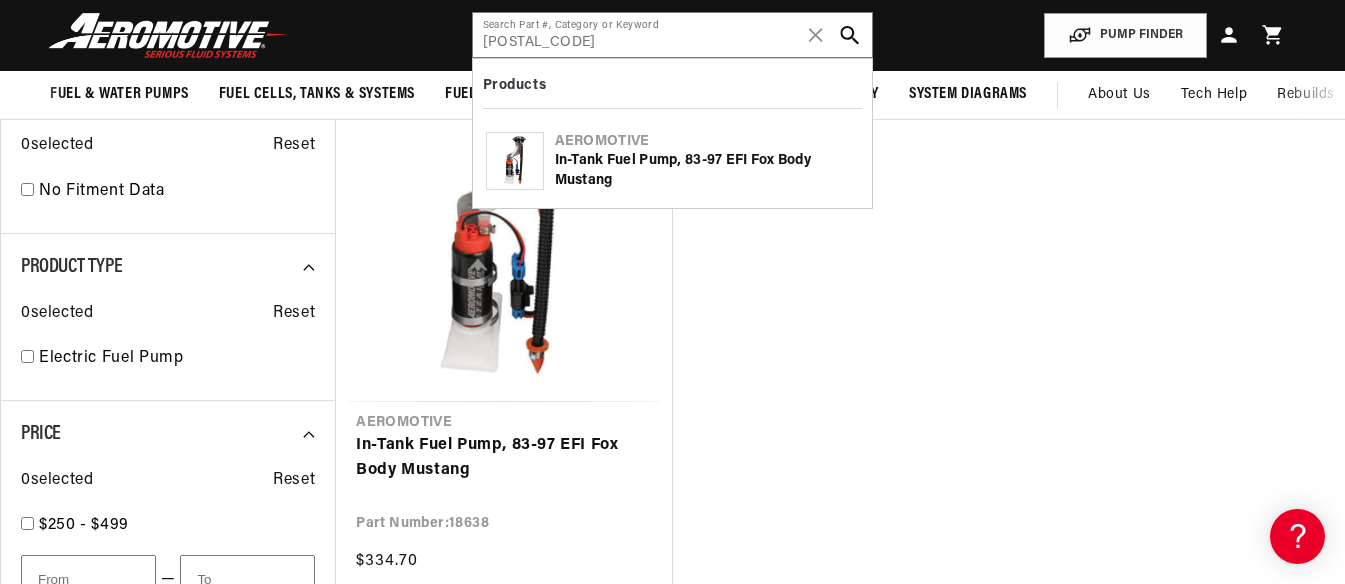 click 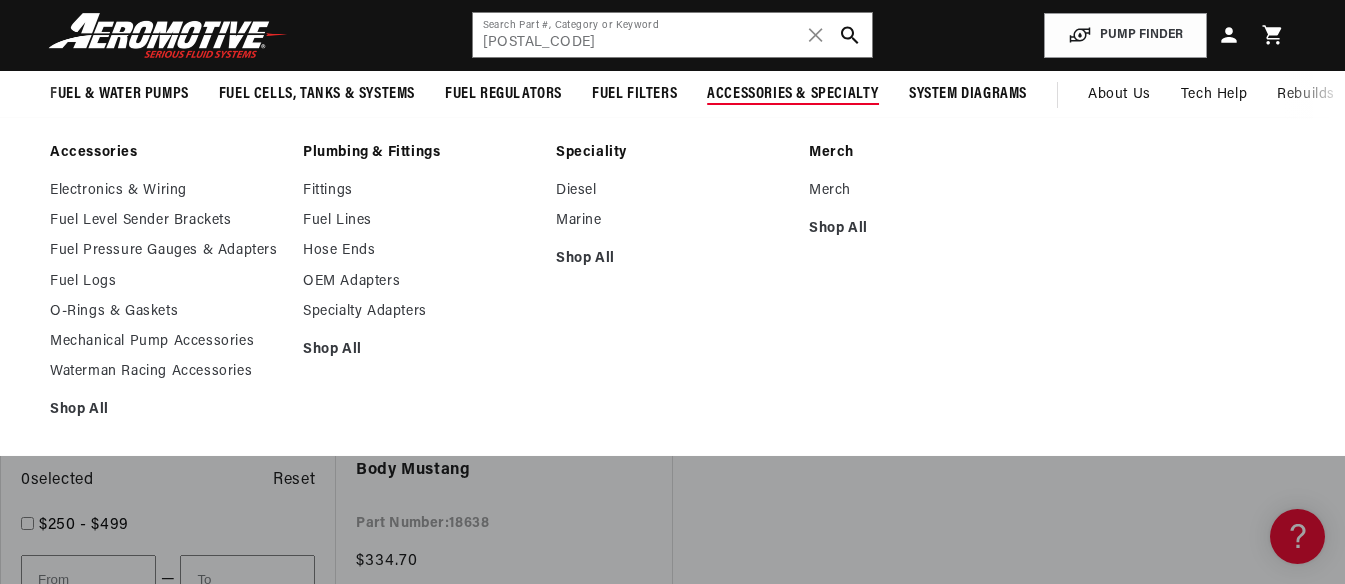 scroll, scrollTop: 295, scrollLeft: 0, axis: vertical 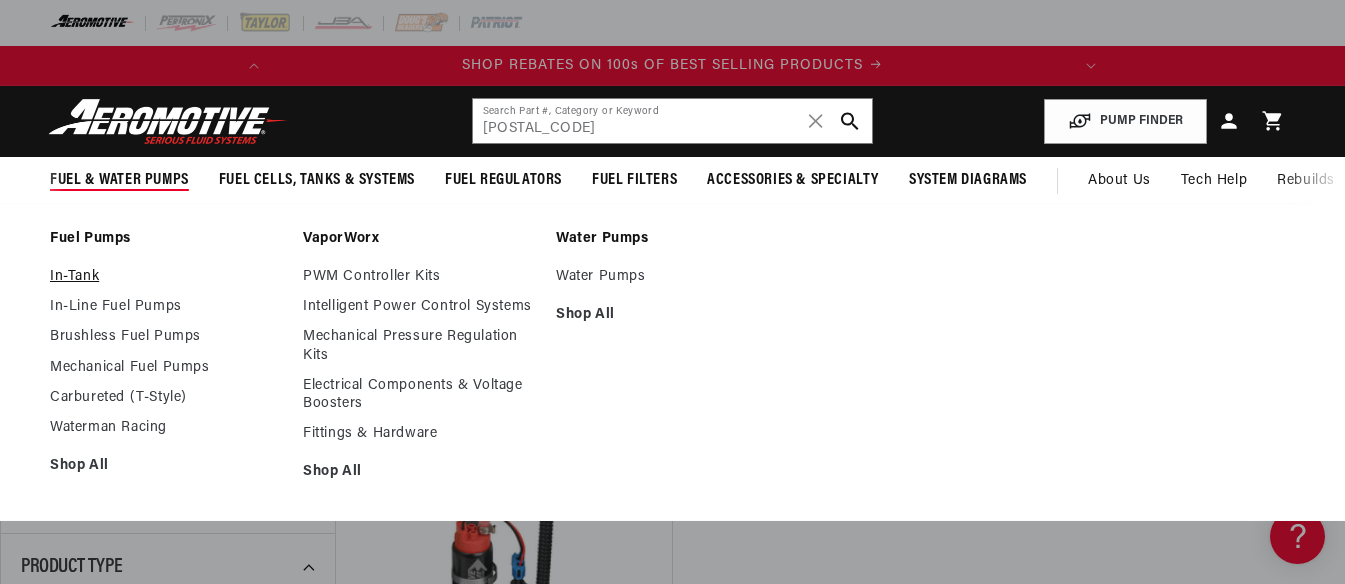click on "In-Tank" at bounding box center (166, 277) 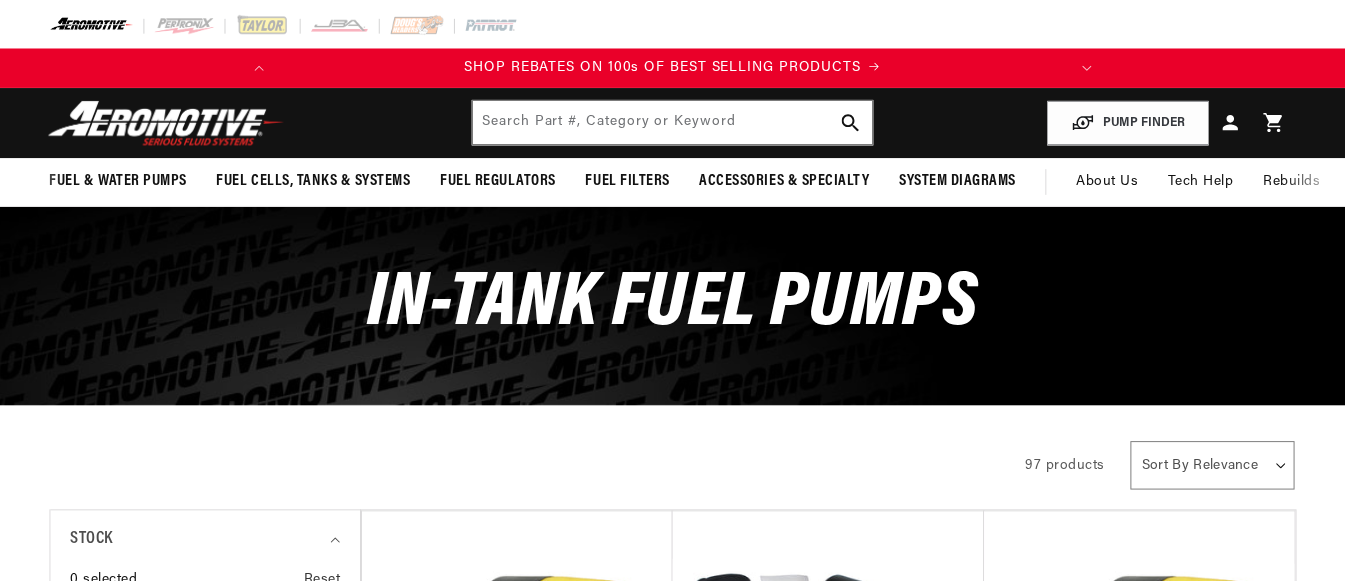 scroll, scrollTop: 0, scrollLeft: 0, axis: both 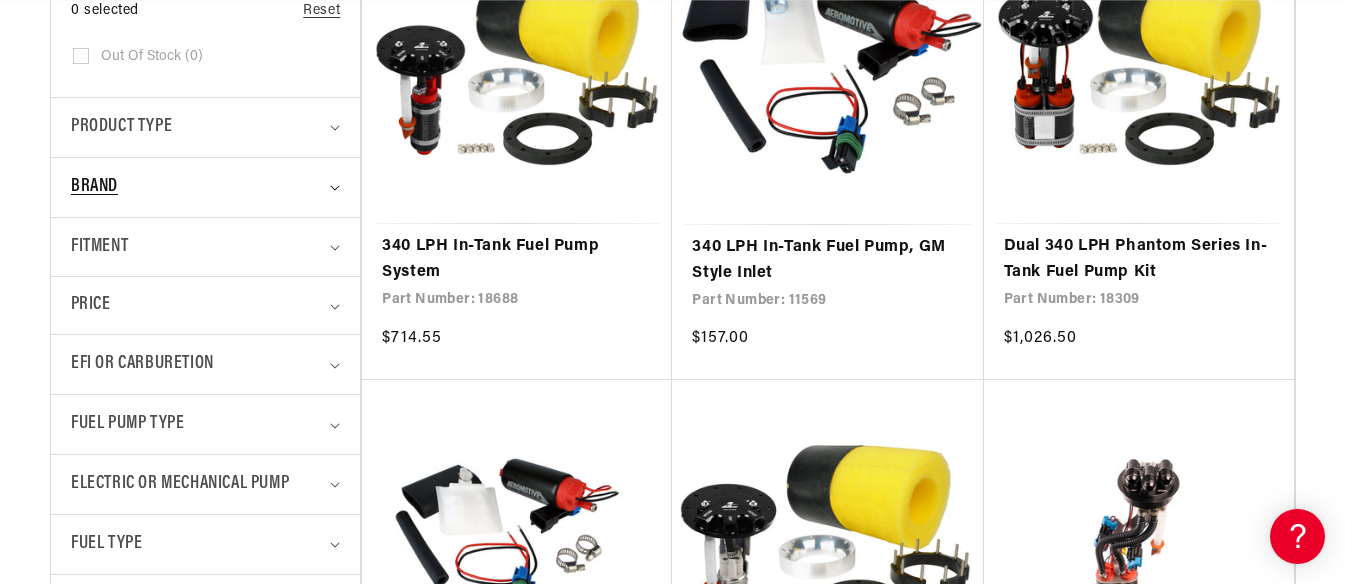 click 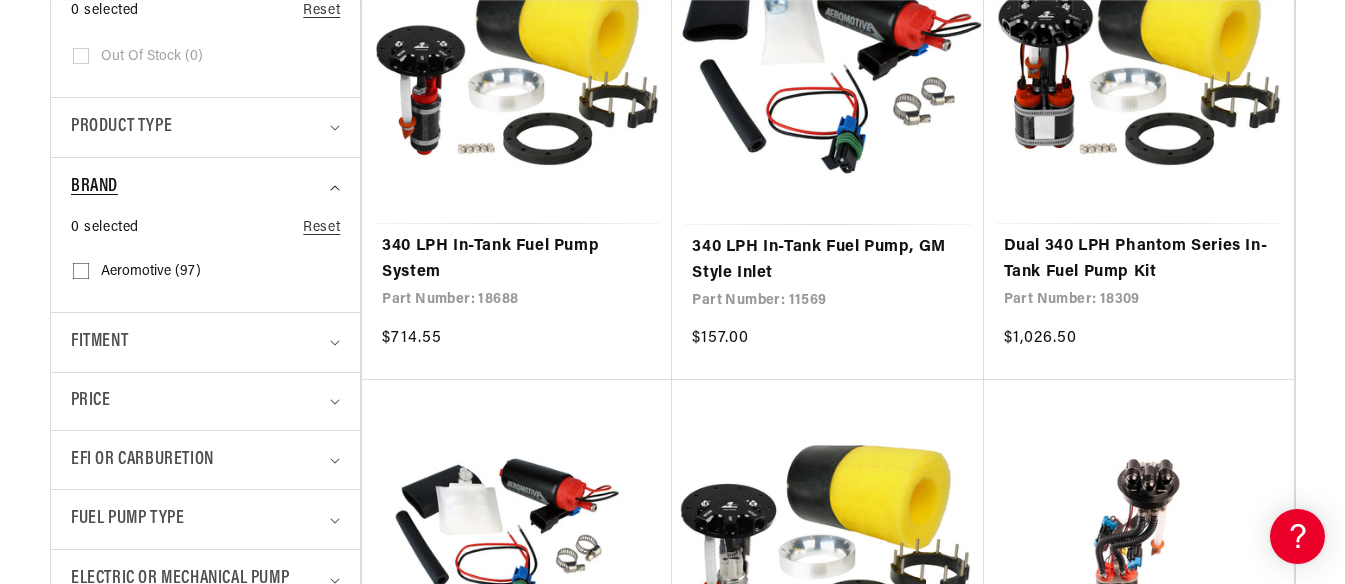 scroll, scrollTop: 0, scrollLeft: 791, axis: horizontal 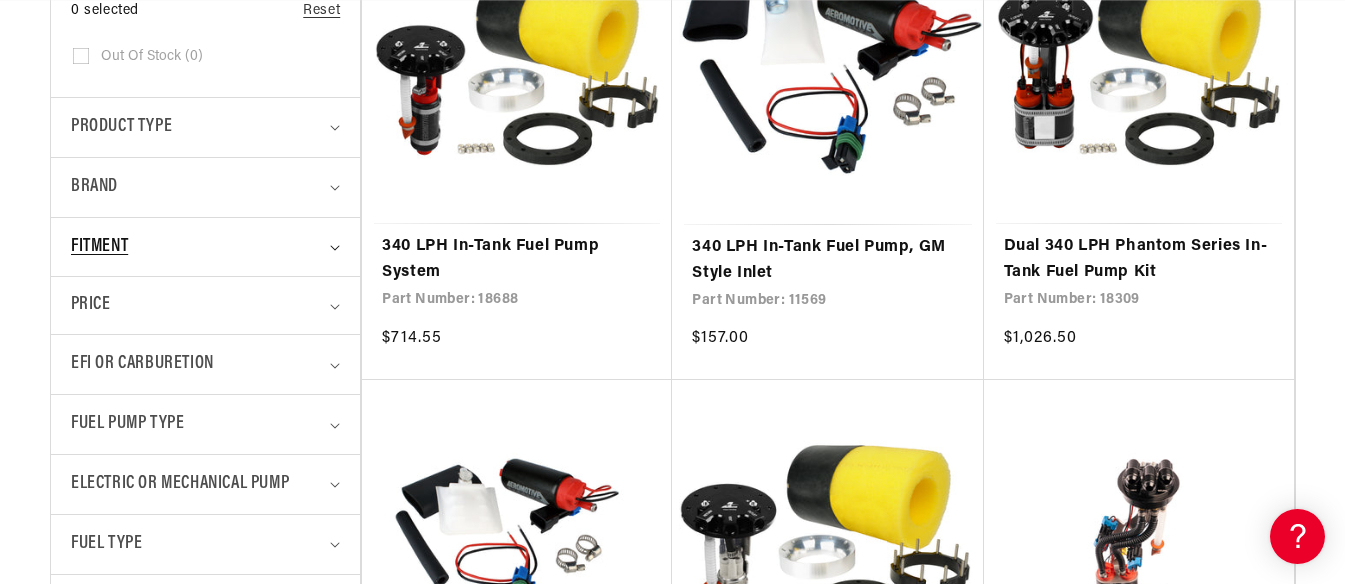click on "Fitment" at bounding box center (205, 247) 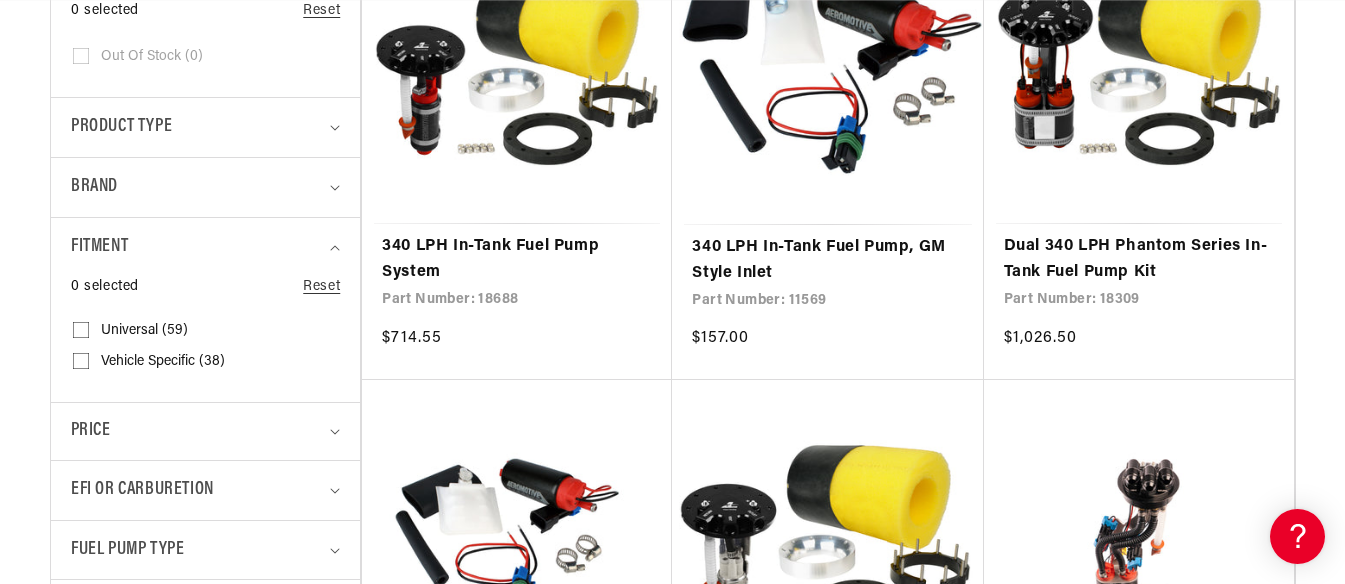 click on "Vehicle Specific (38)
Vehicle Specific (38 products)" at bounding box center (81, 365) 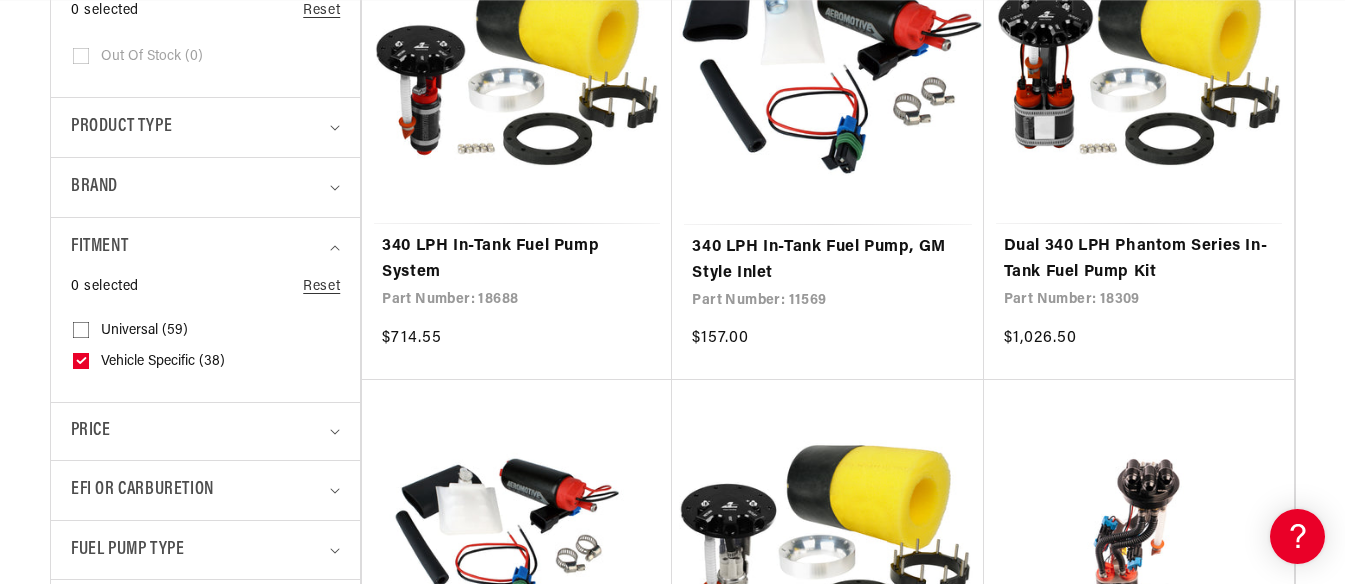 scroll, scrollTop: 0, scrollLeft: 0, axis: both 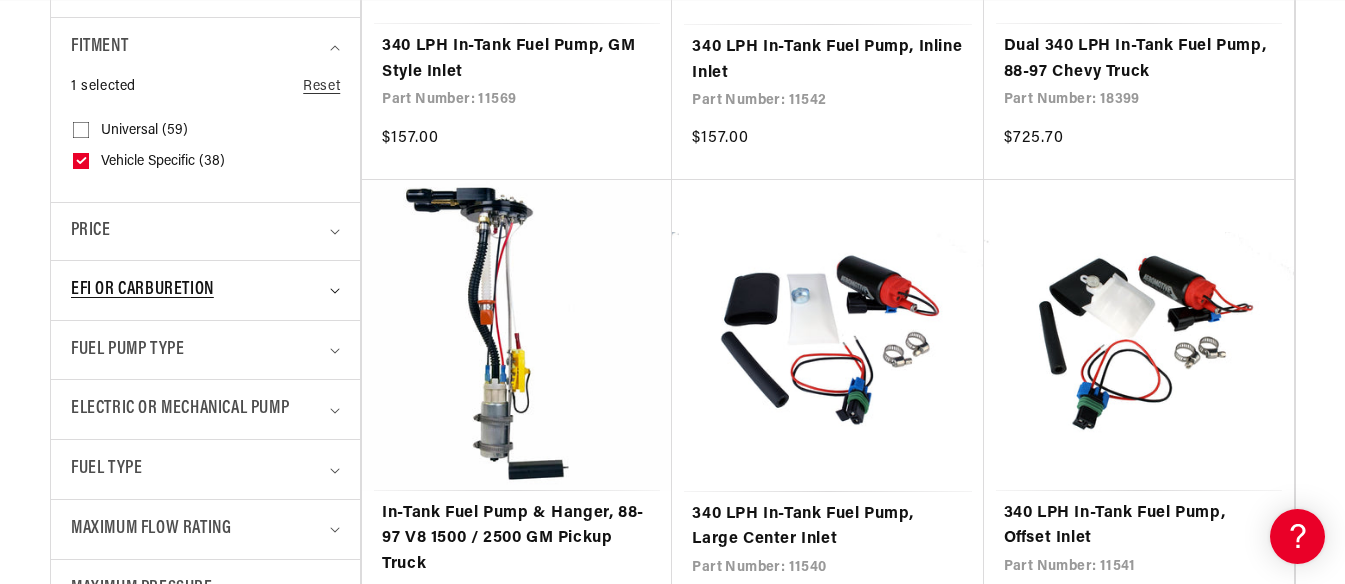 click on "EFI or Carburetion" at bounding box center (197, 290) 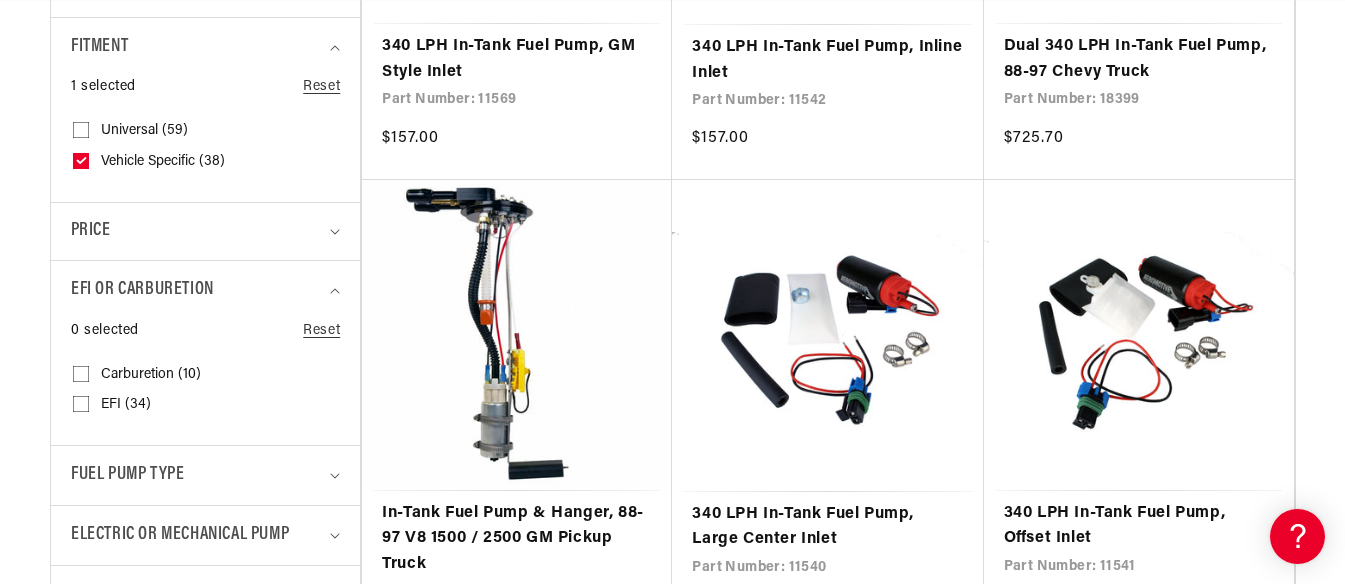 click on "EFI (34)
EFI (34 products)" at bounding box center (81, 408) 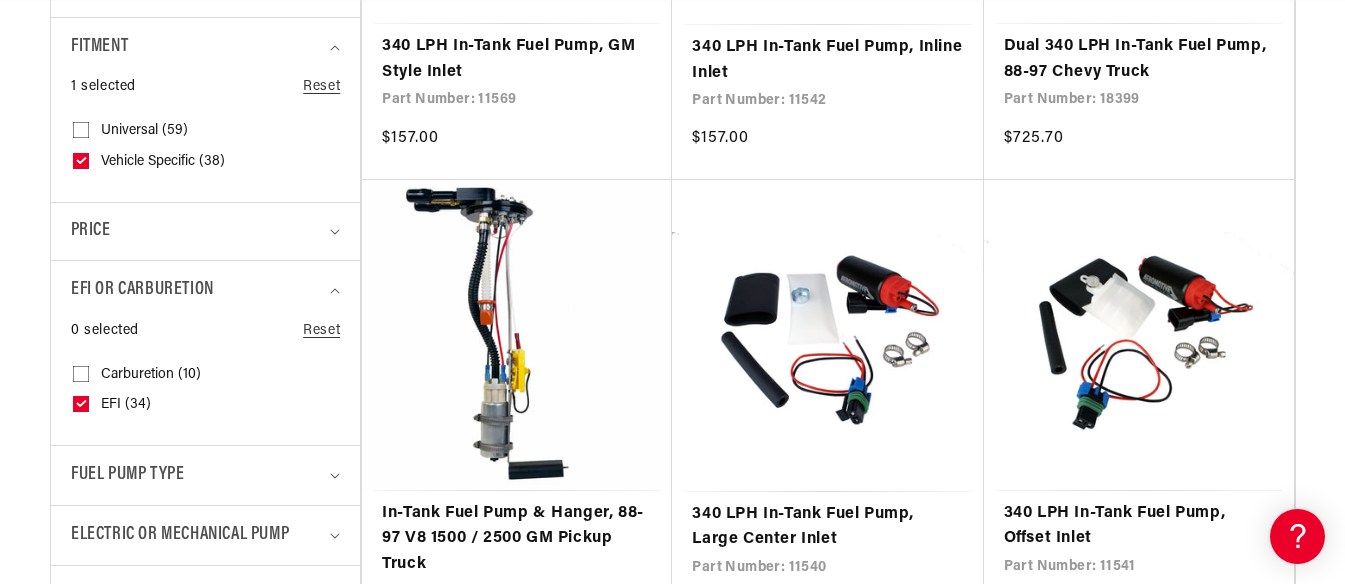 scroll, scrollTop: 0, scrollLeft: 791, axis: horizontal 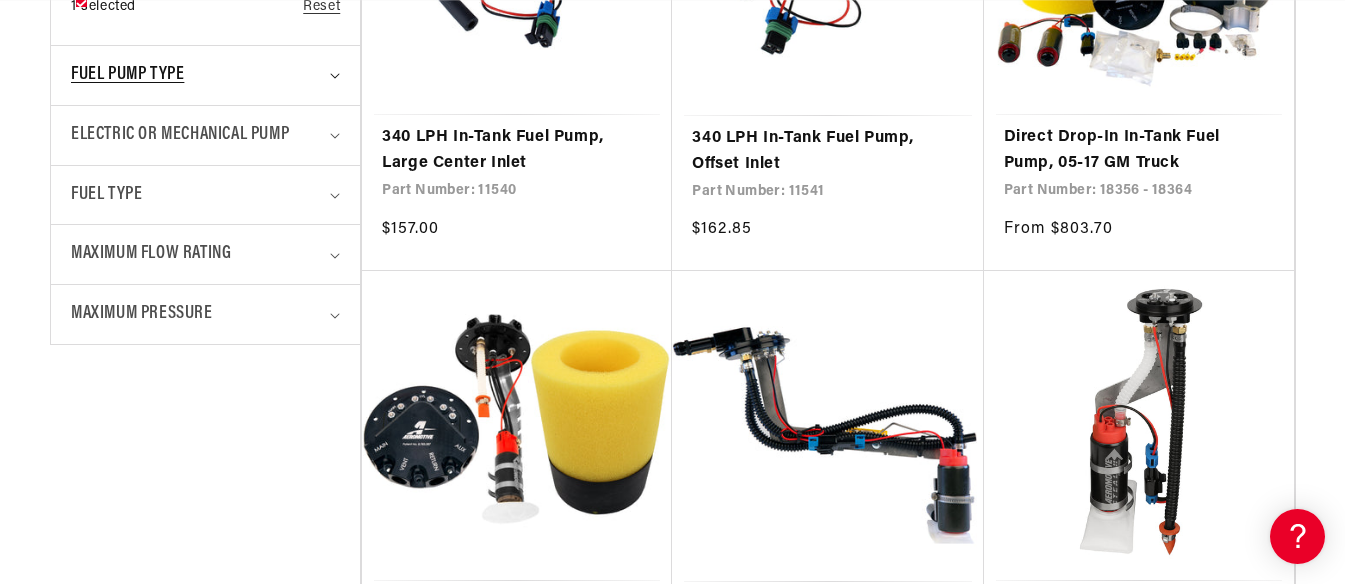 click on "Fuel Pump Type" at bounding box center [205, 75] 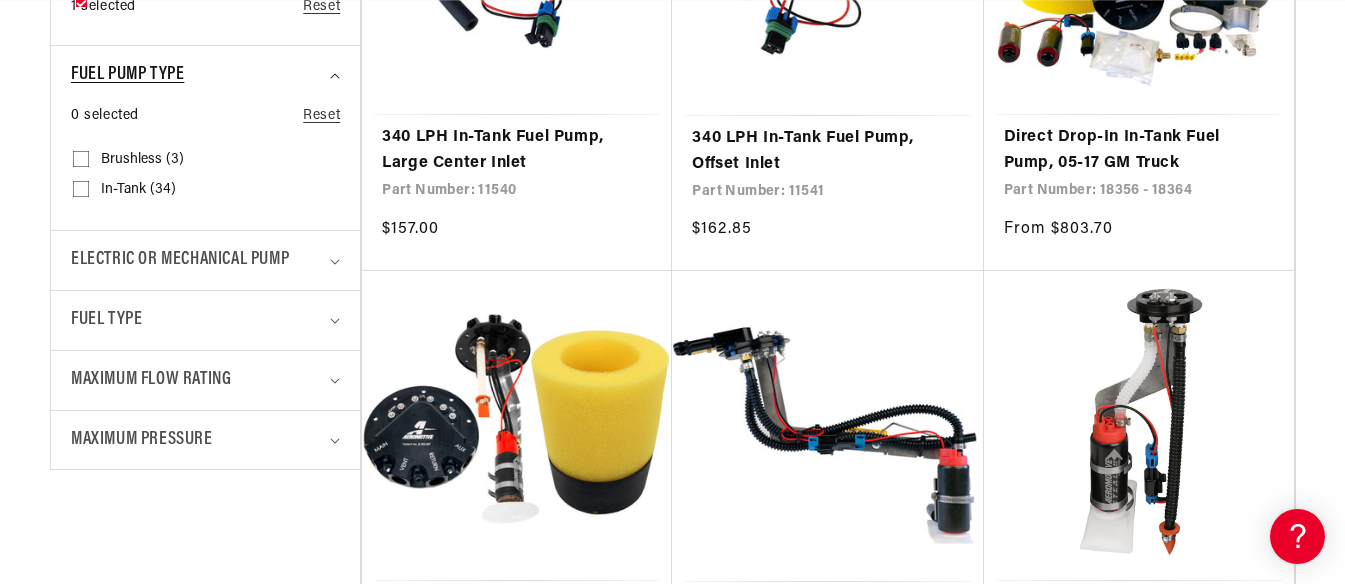 scroll, scrollTop: 0, scrollLeft: 0, axis: both 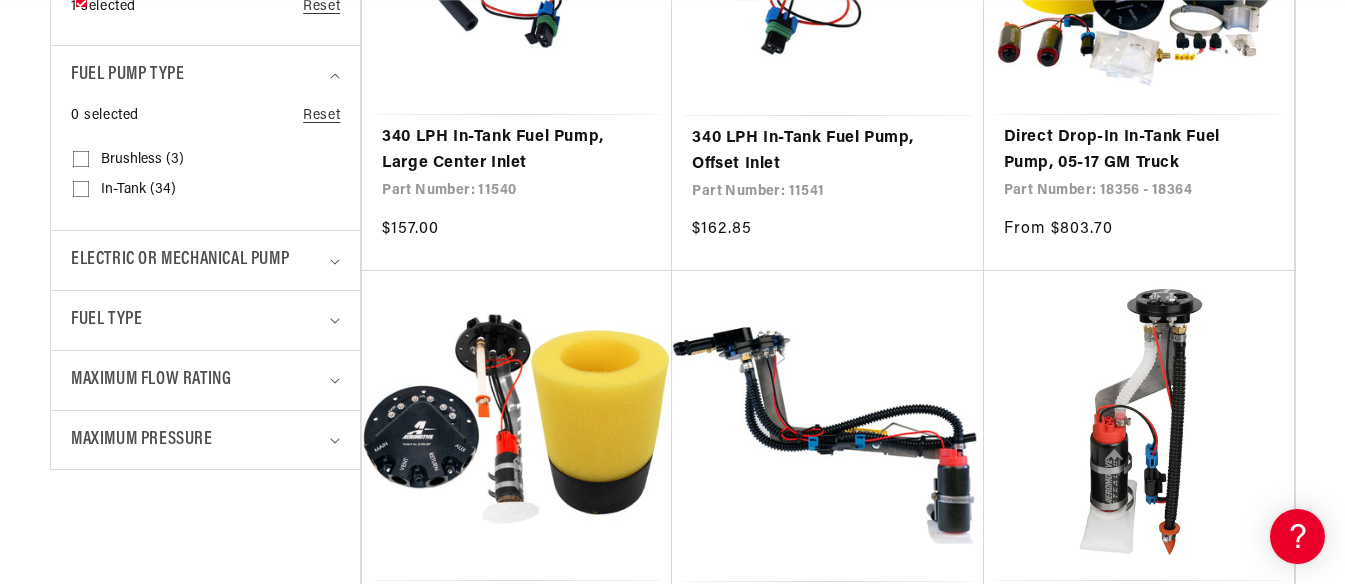 click on "In-Tank (34)
In-Tank (34 products)" at bounding box center [81, 193] 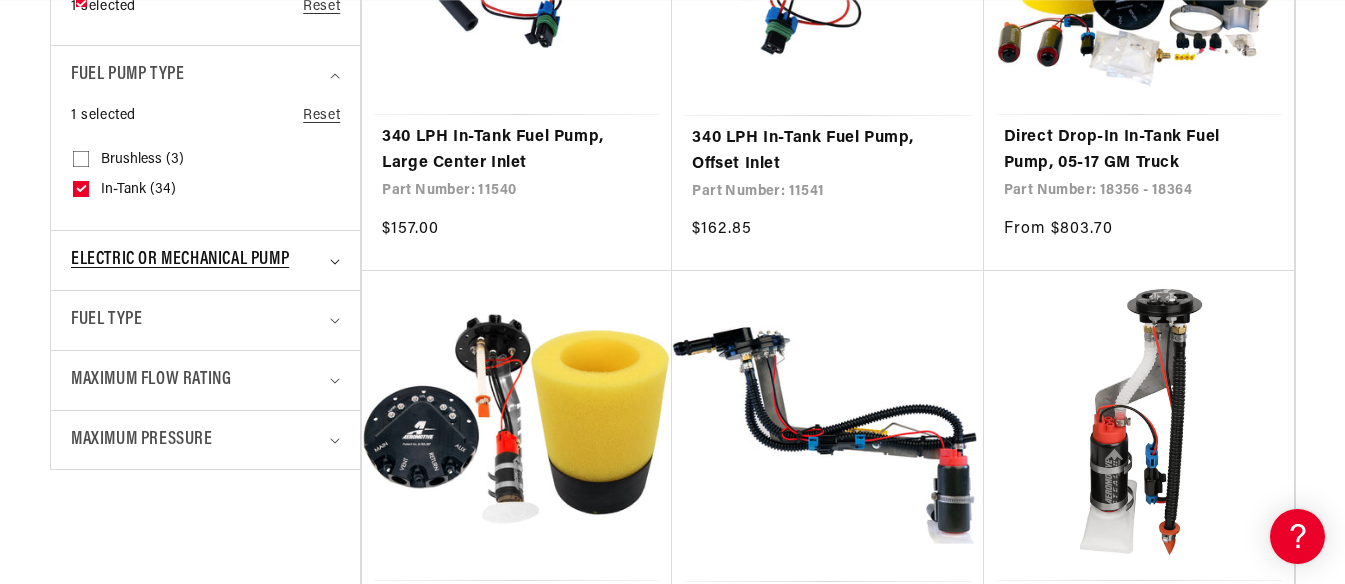 click on "Electric or Mechanical Pump" at bounding box center (180, 260) 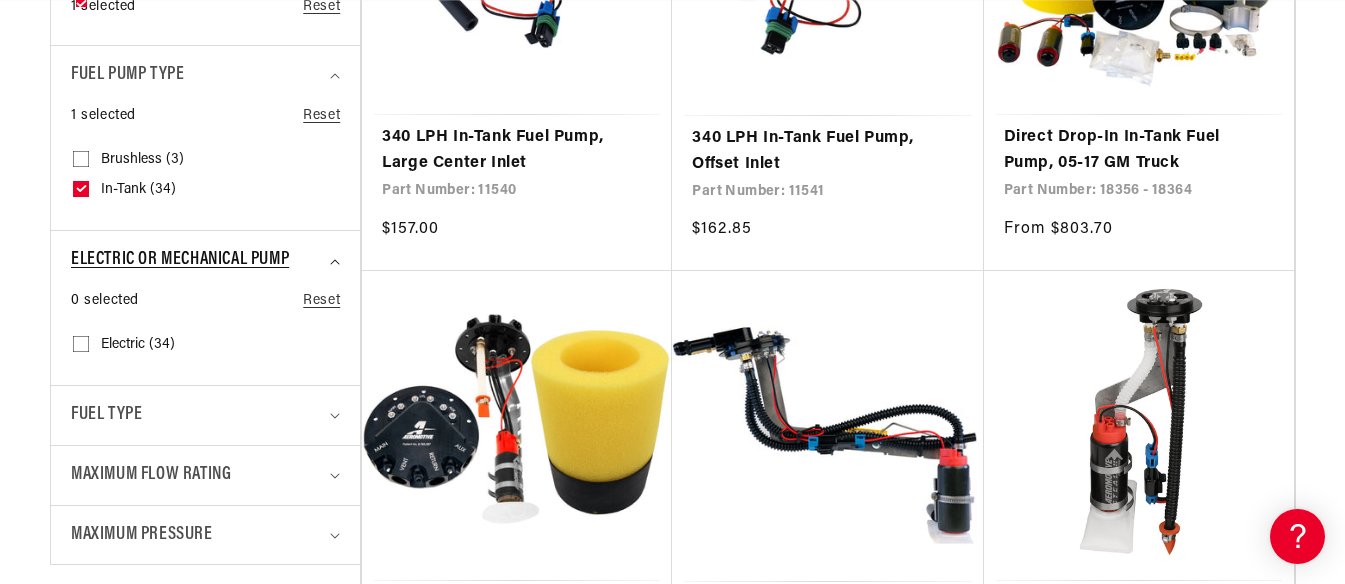 scroll, scrollTop: 0, scrollLeft: 791, axis: horizontal 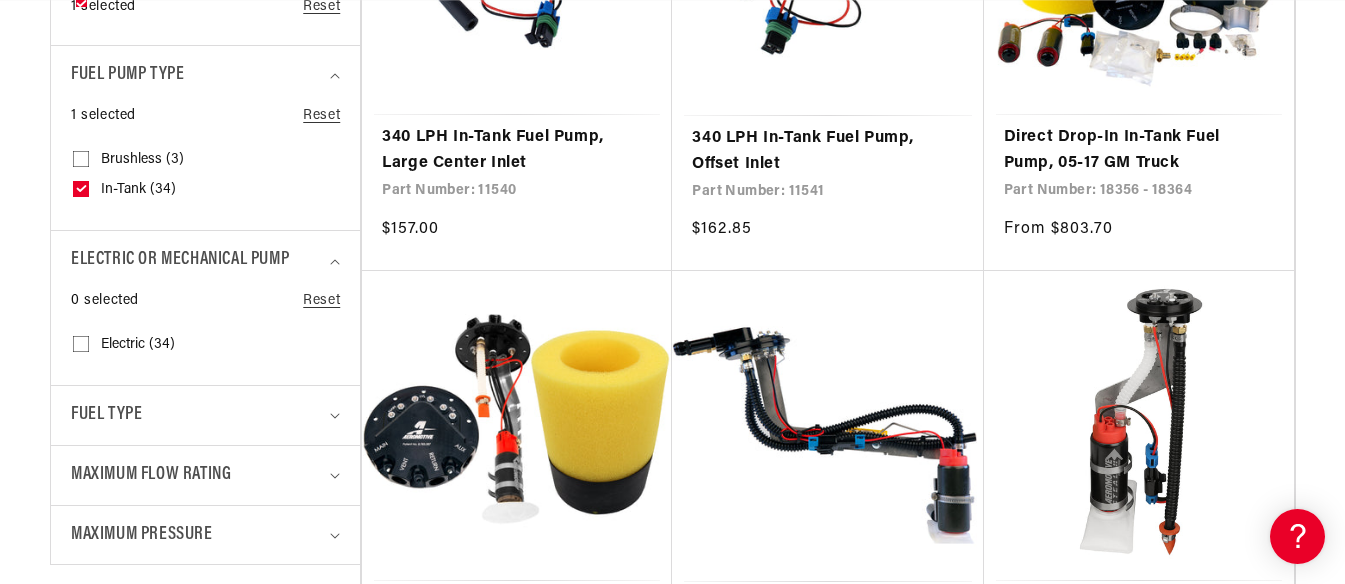 click on "Electric (34)
Electric (34 products)" at bounding box center (81, 348) 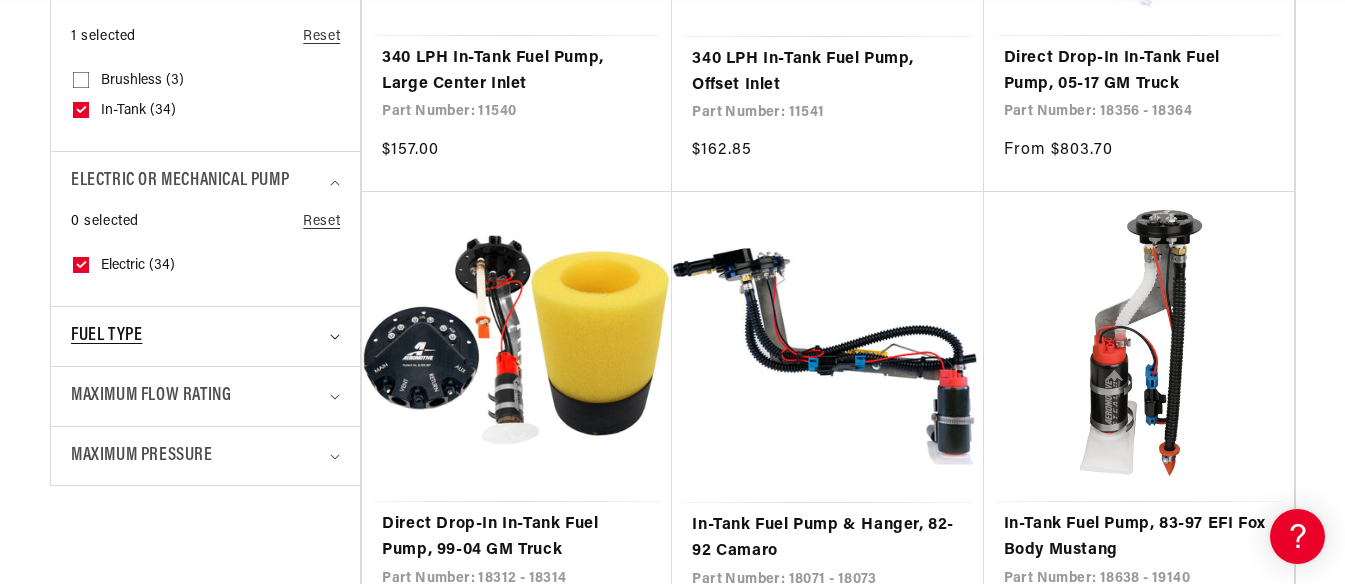scroll, scrollTop: 1300, scrollLeft: 0, axis: vertical 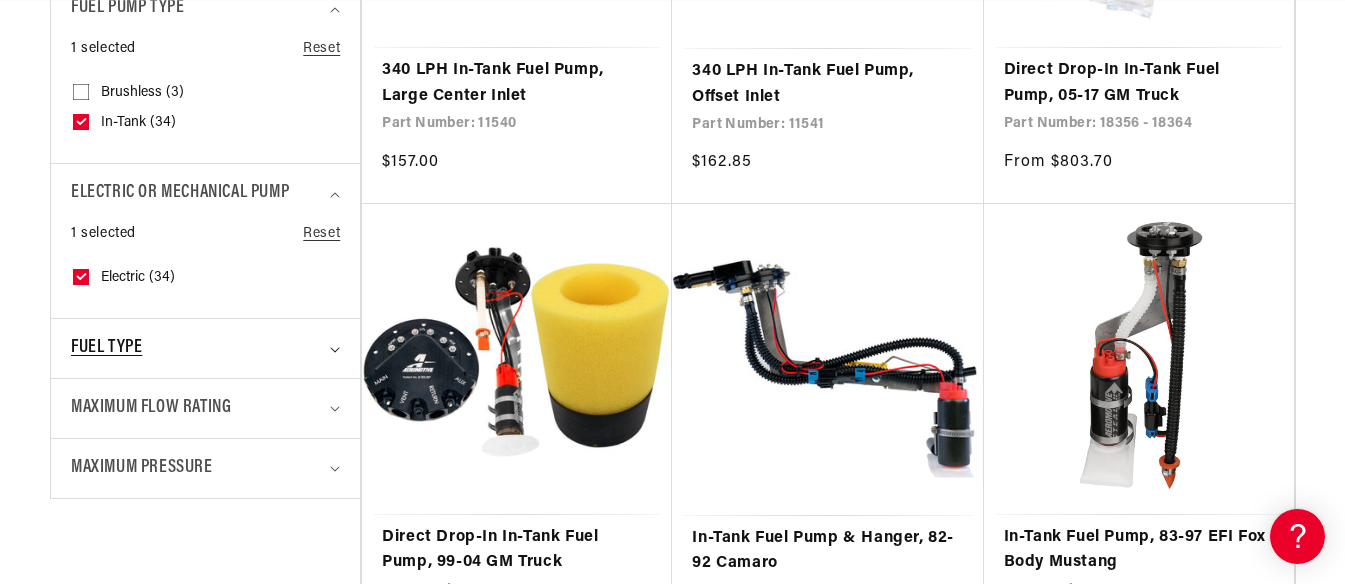 click on "Fuel Type" at bounding box center (197, 348) 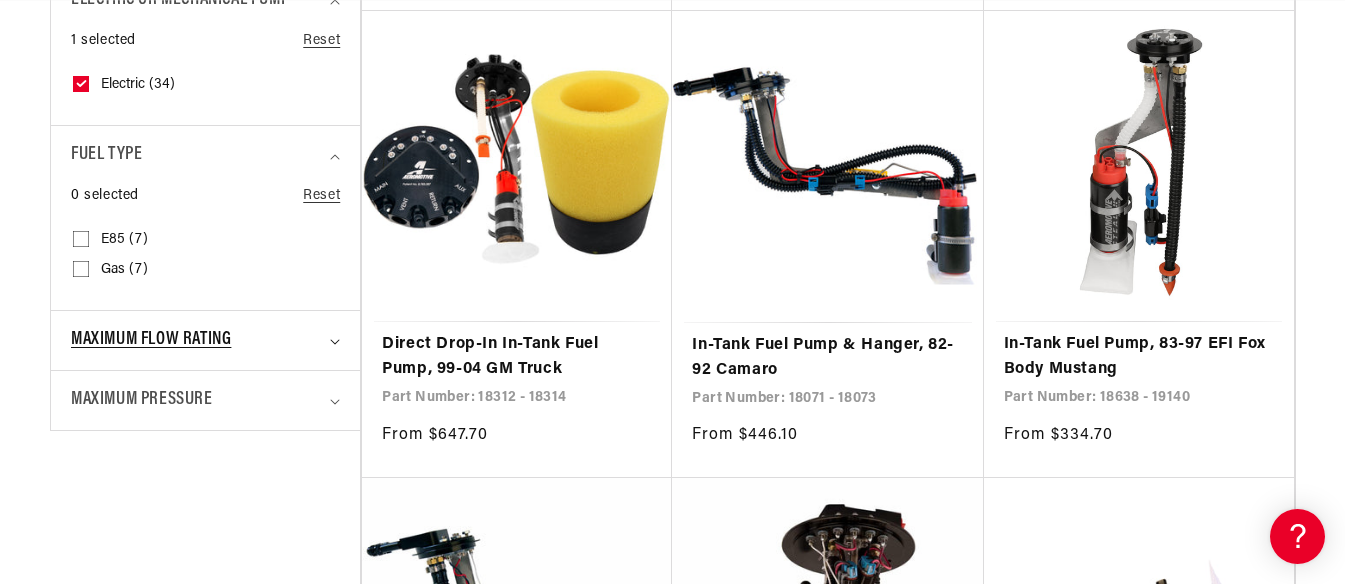 scroll, scrollTop: 1500, scrollLeft: 0, axis: vertical 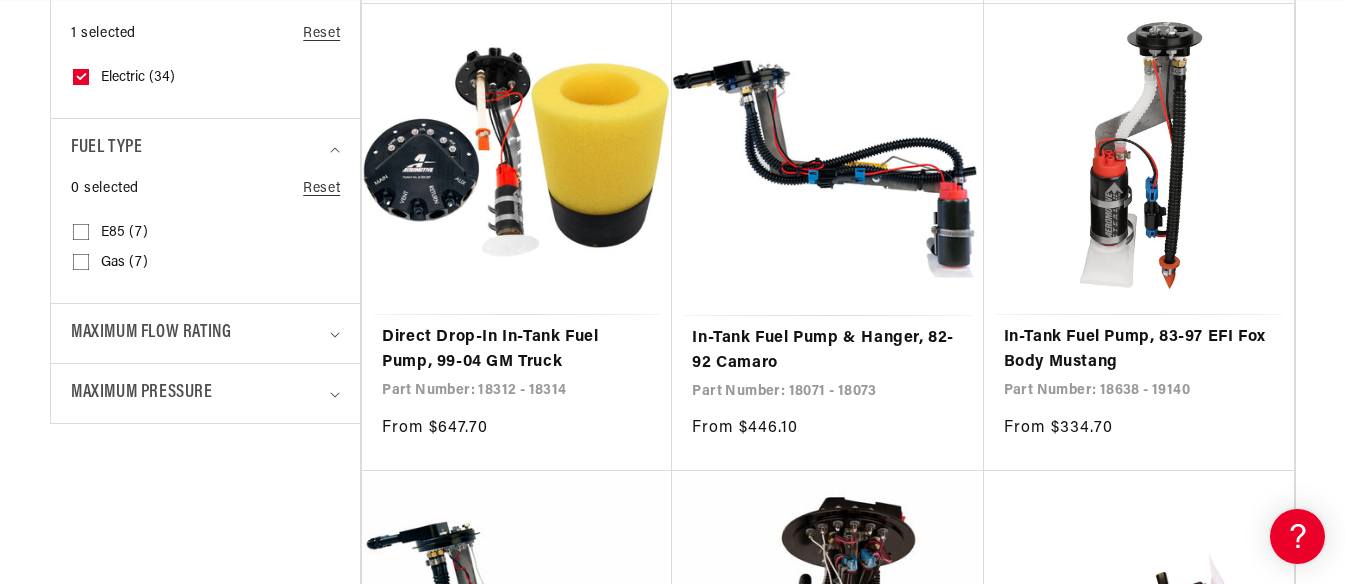 click on "Gas (7)
Gas (7 products)" at bounding box center [81, 266] 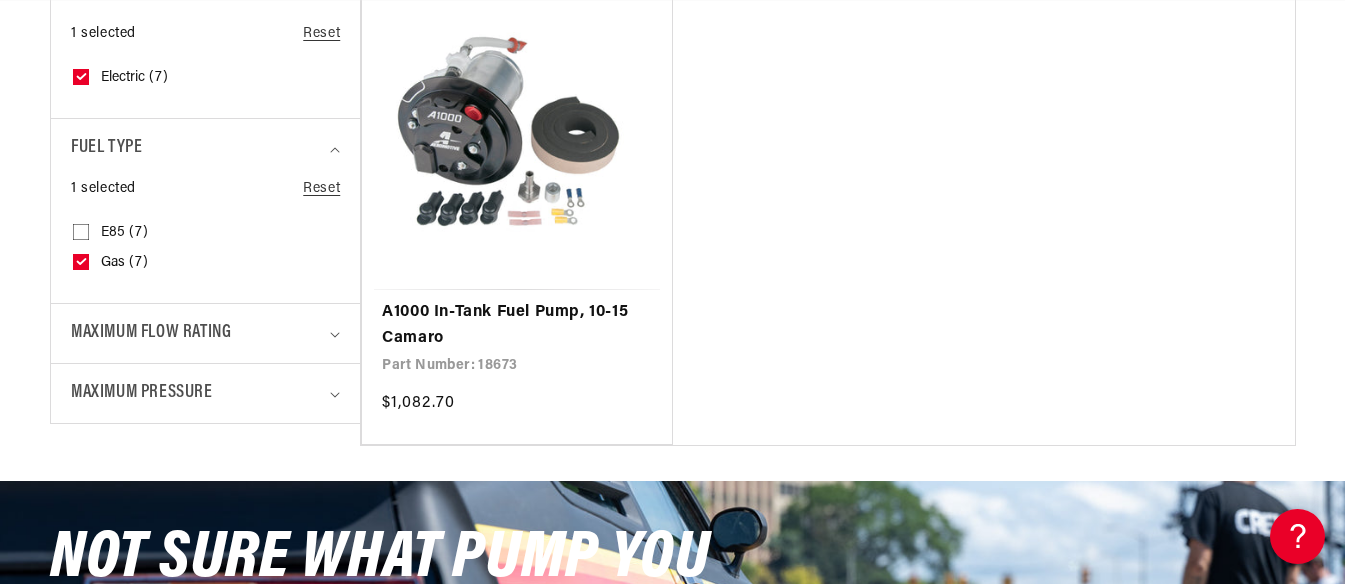 click on "Maximum Flow Rating" at bounding box center (197, 333) 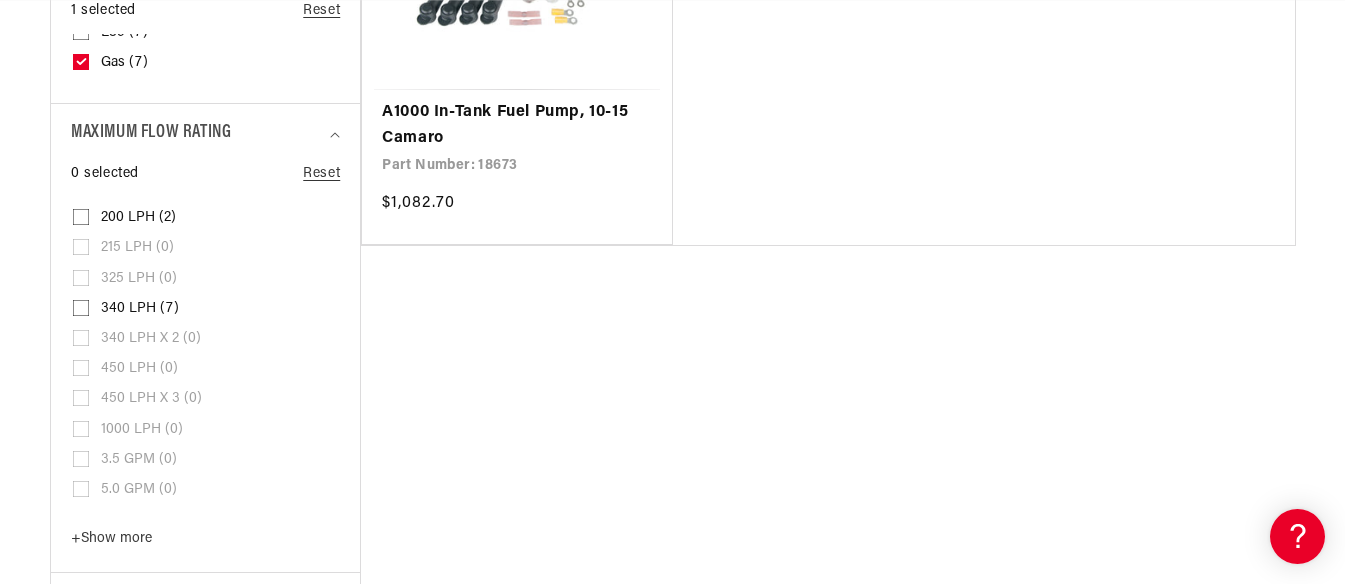 scroll, scrollTop: 1800, scrollLeft: 0, axis: vertical 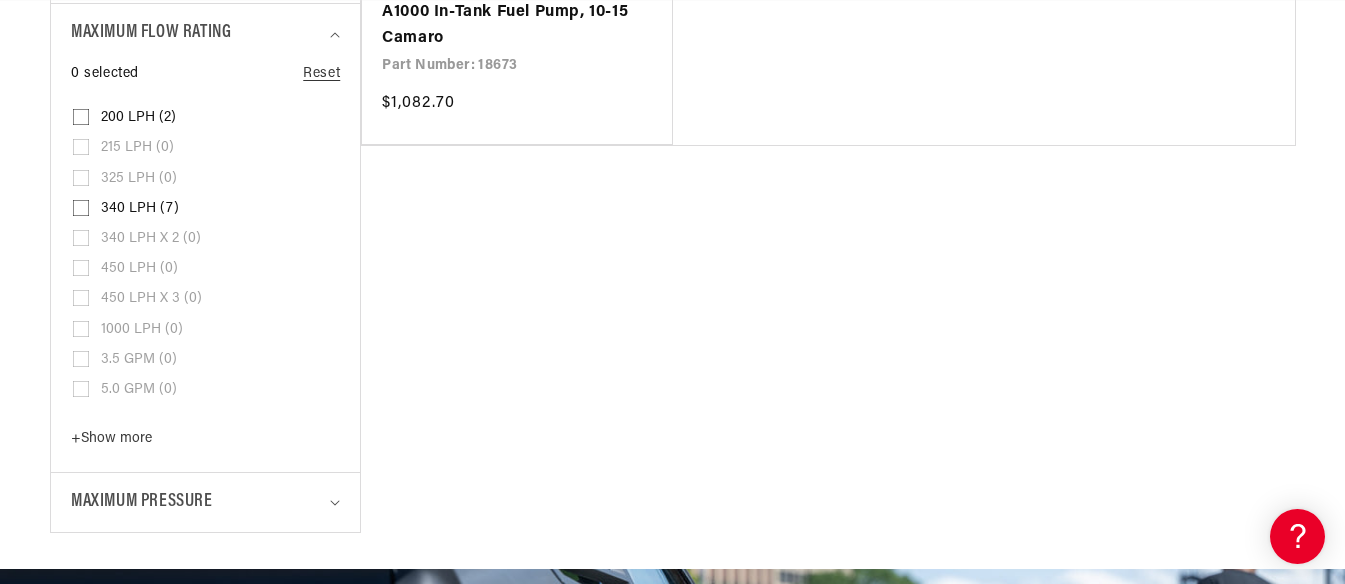 click on "340 LPH (7)
340 LPH (7 products)" at bounding box center [81, 212] 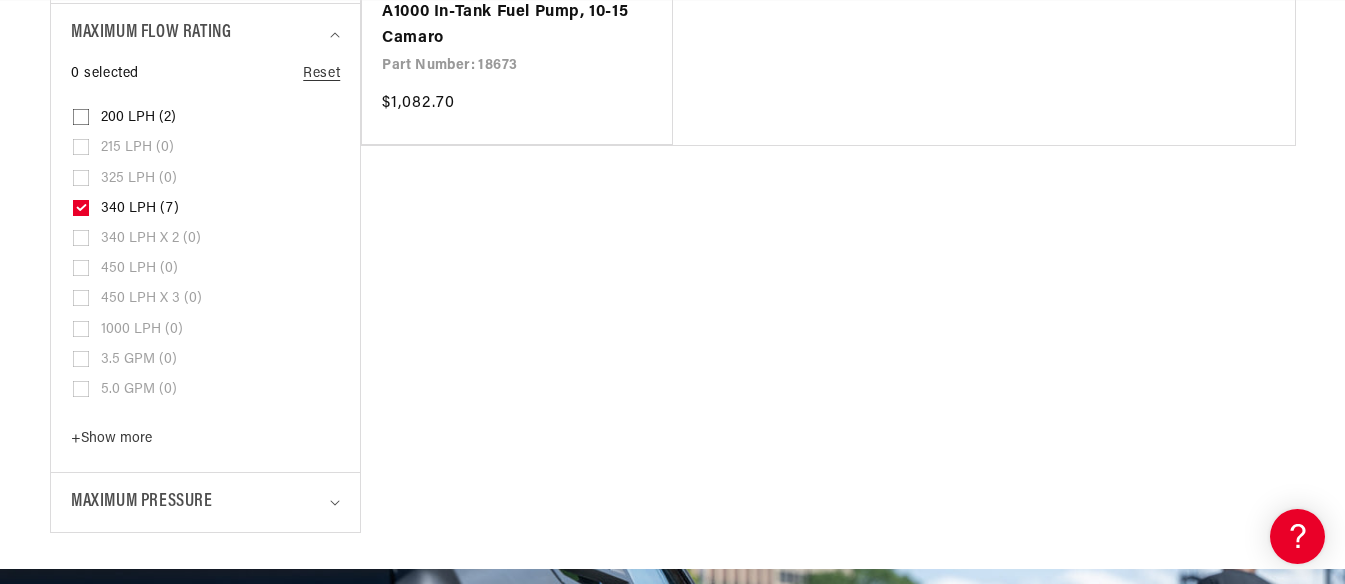 scroll, scrollTop: 0, scrollLeft: 791, axis: horizontal 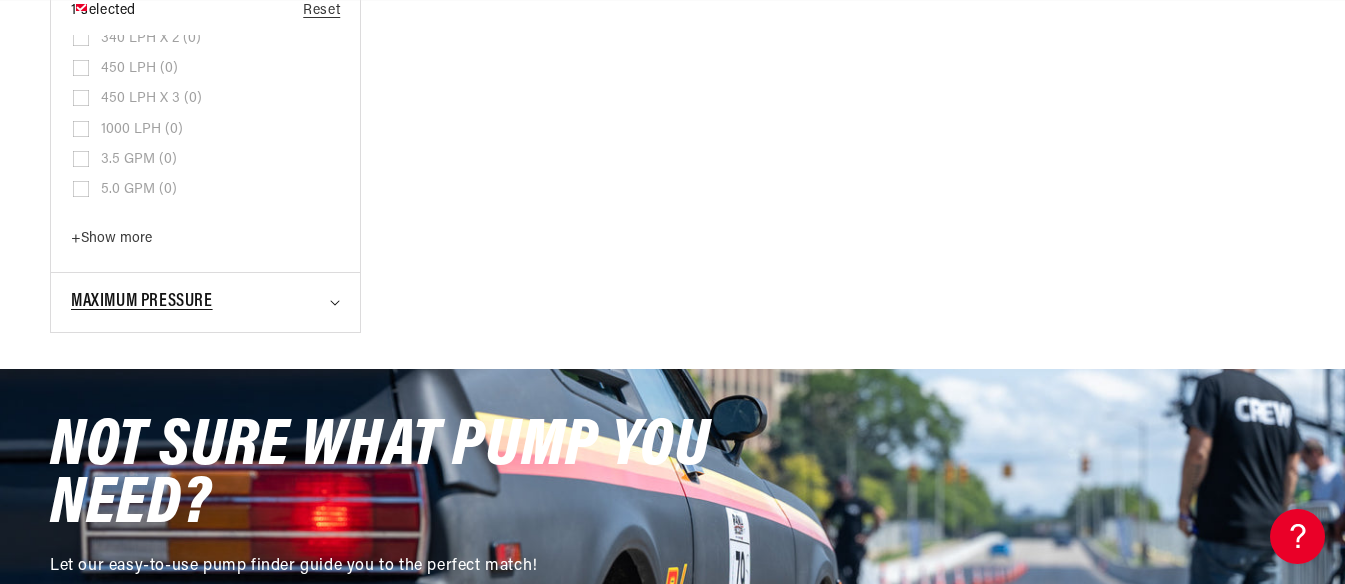 click on "Maximum Pressure" at bounding box center (197, 302) 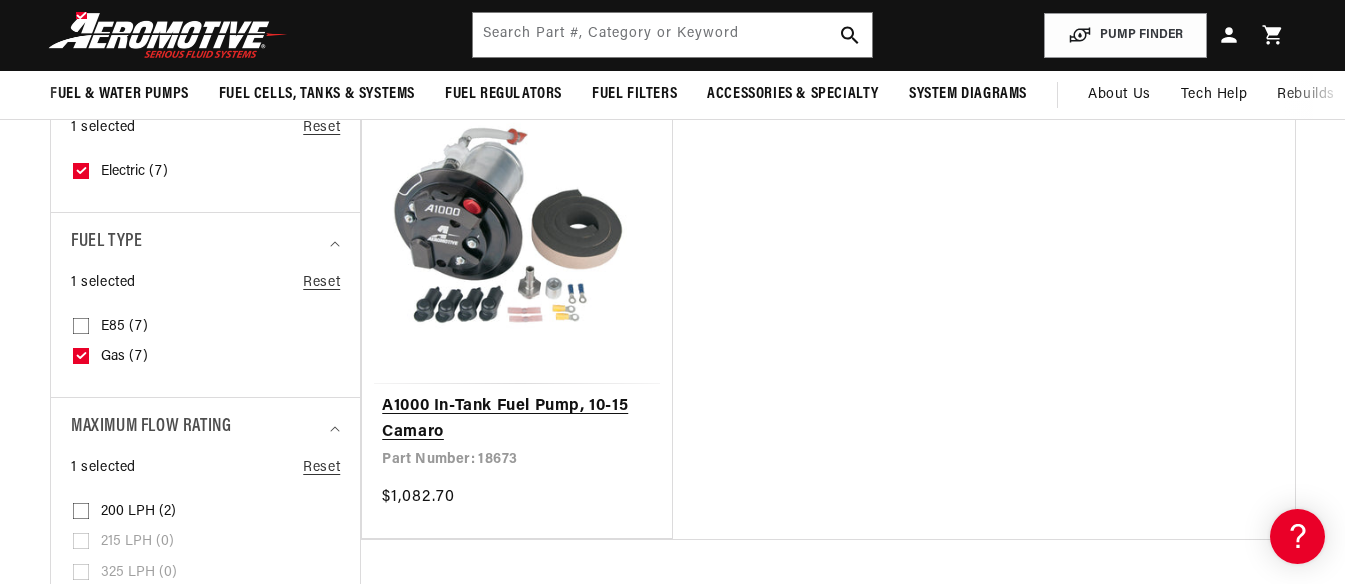 scroll, scrollTop: 1400, scrollLeft: 0, axis: vertical 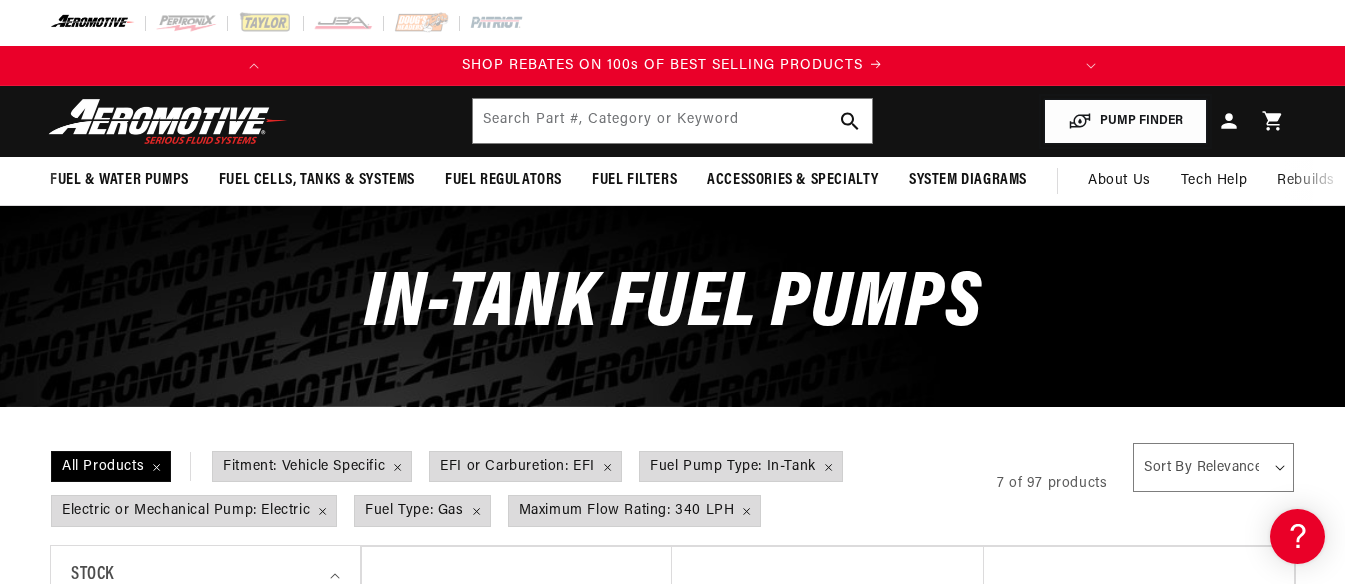 click on "PUMP FINDER" at bounding box center (1125, 121) 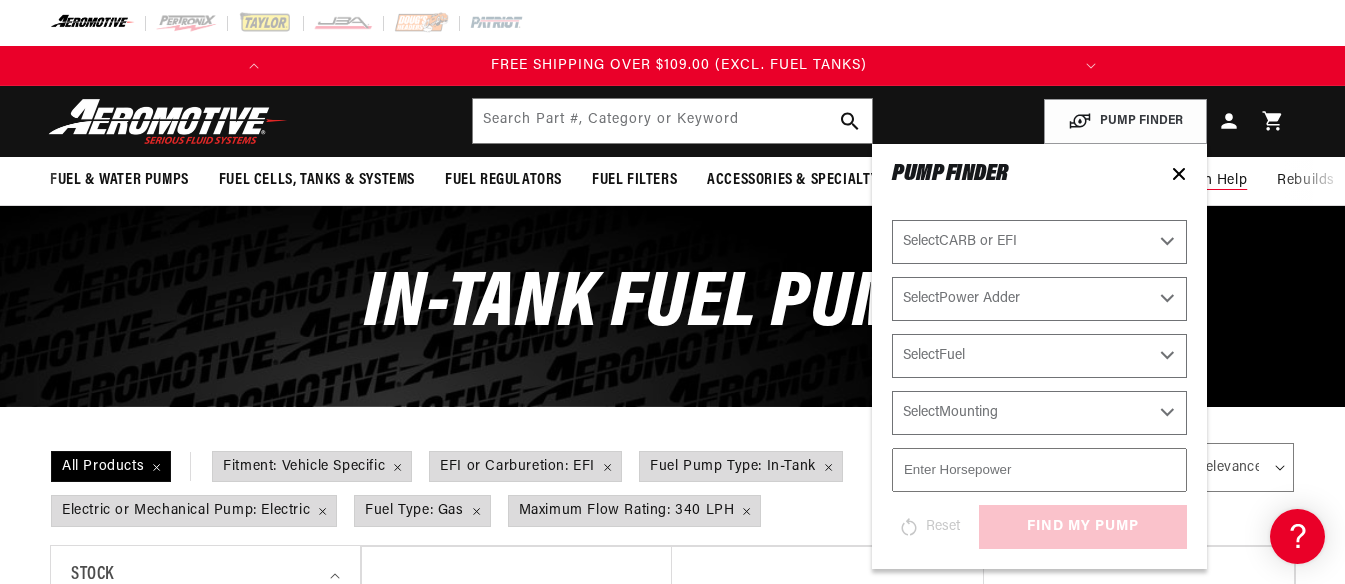 click 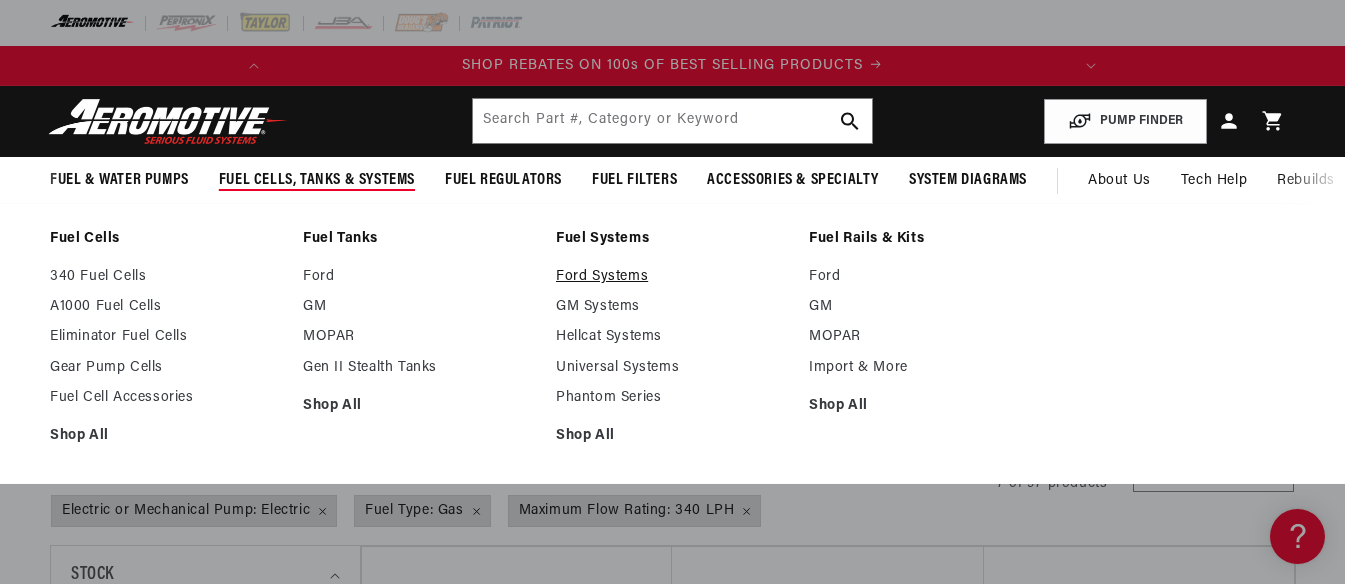 click on "Ford Systems" at bounding box center (672, 277) 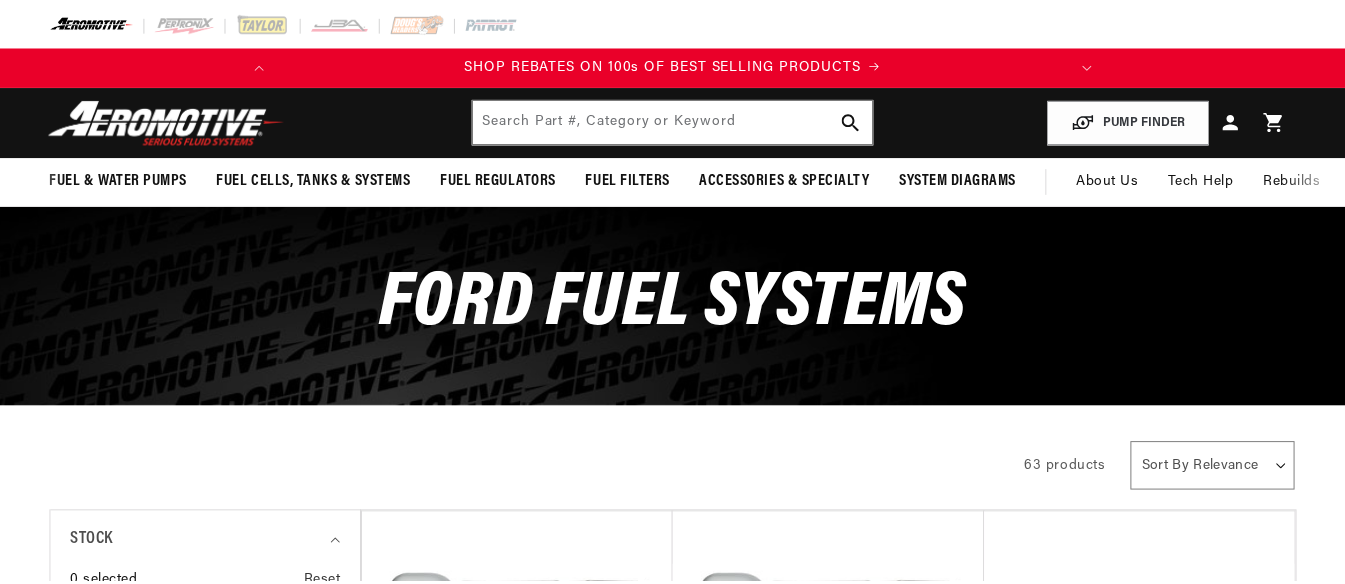 scroll, scrollTop: 0, scrollLeft: 0, axis: both 